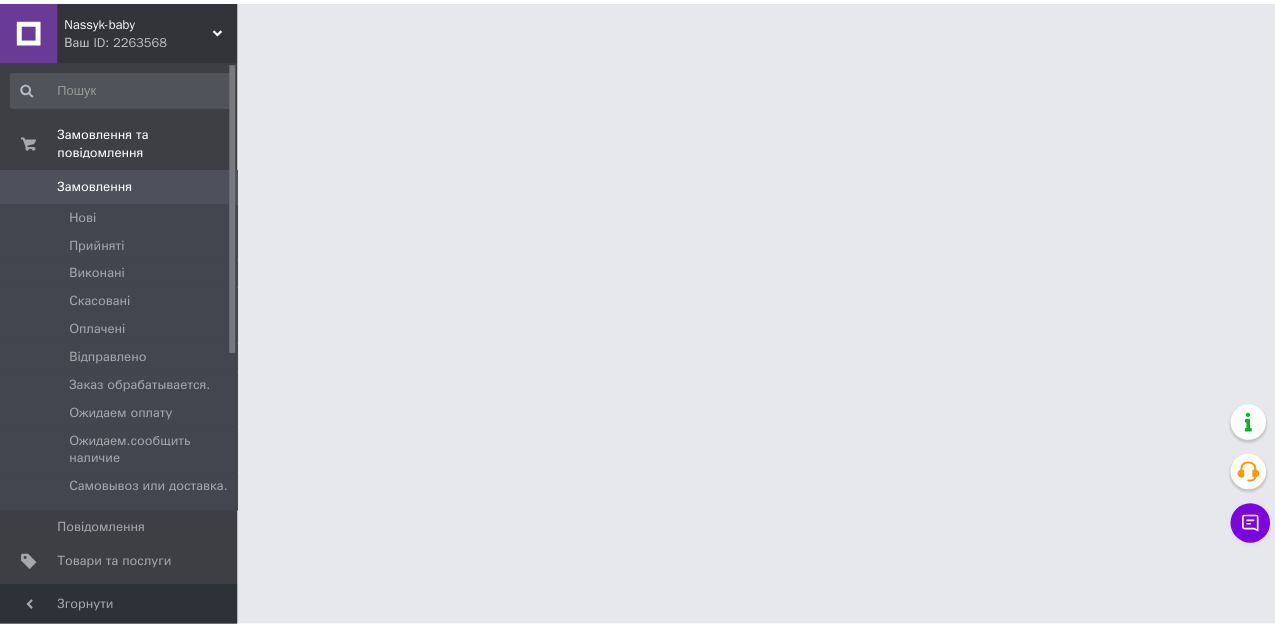 scroll, scrollTop: 0, scrollLeft: 0, axis: both 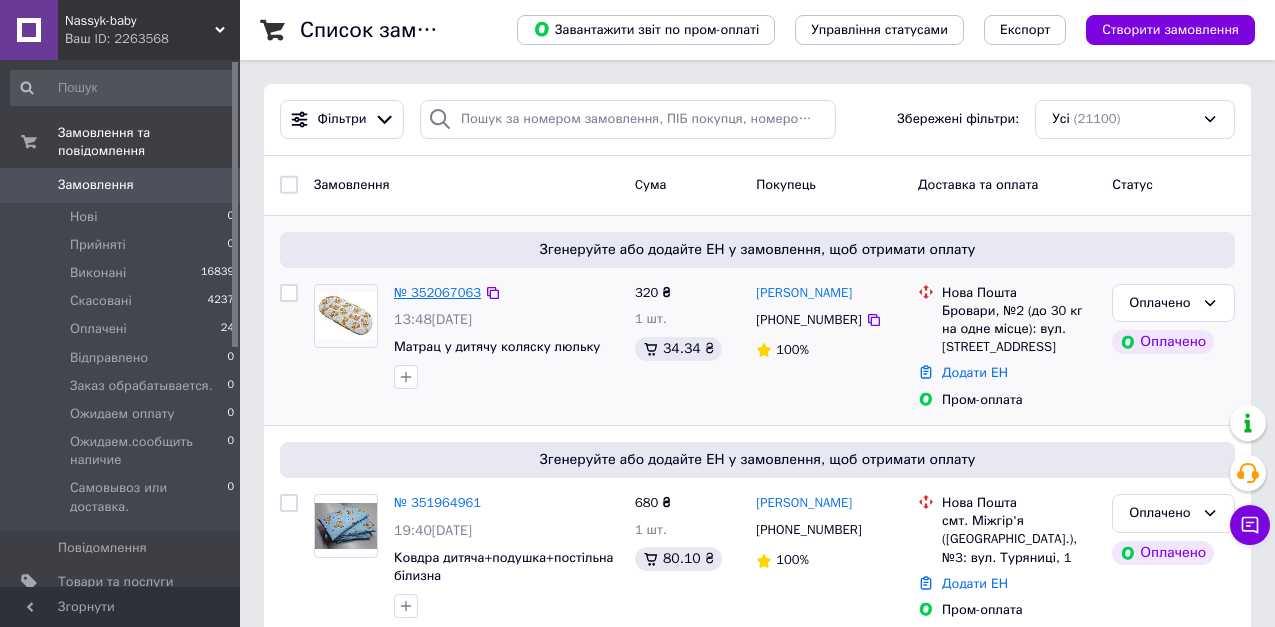 click on "№ 352067063" at bounding box center [437, 292] 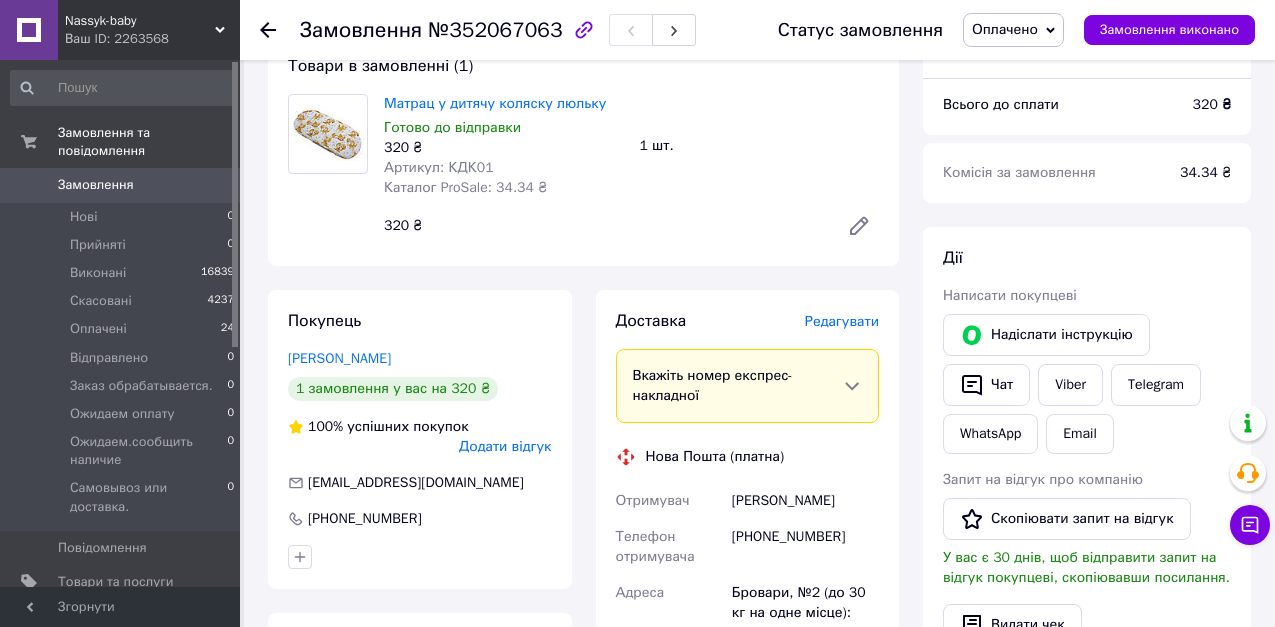 scroll, scrollTop: 200, scrollLeft: 0, axis: vertical 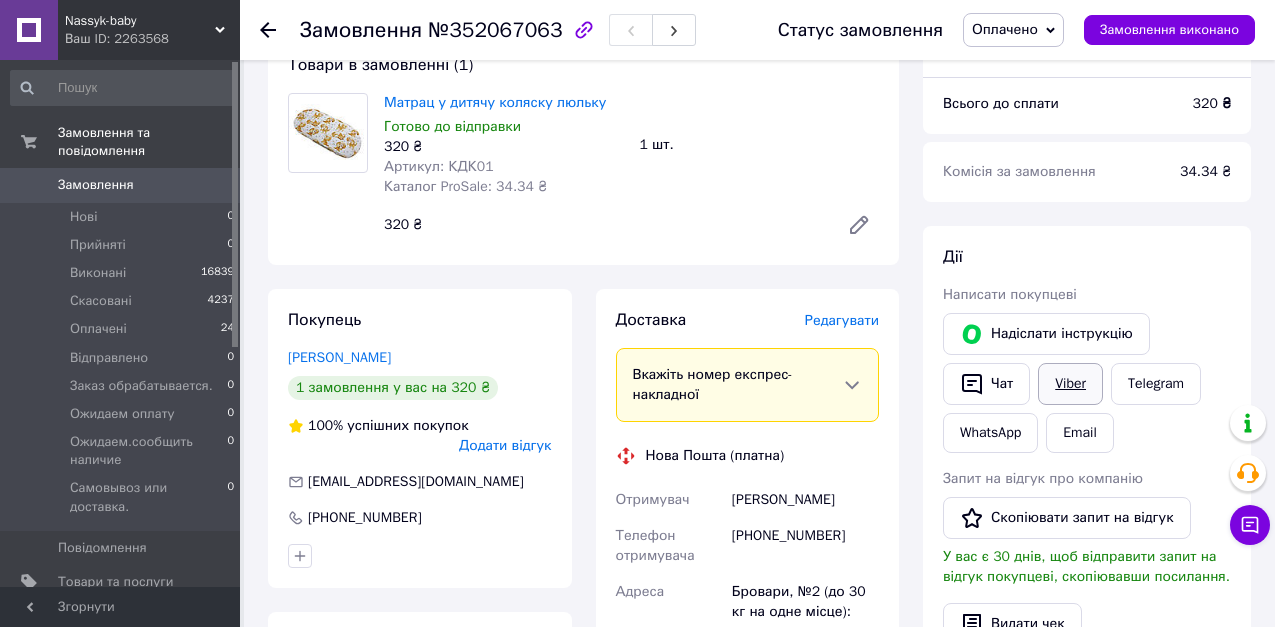 click on "Viber" at bounding box center [1070, 384] 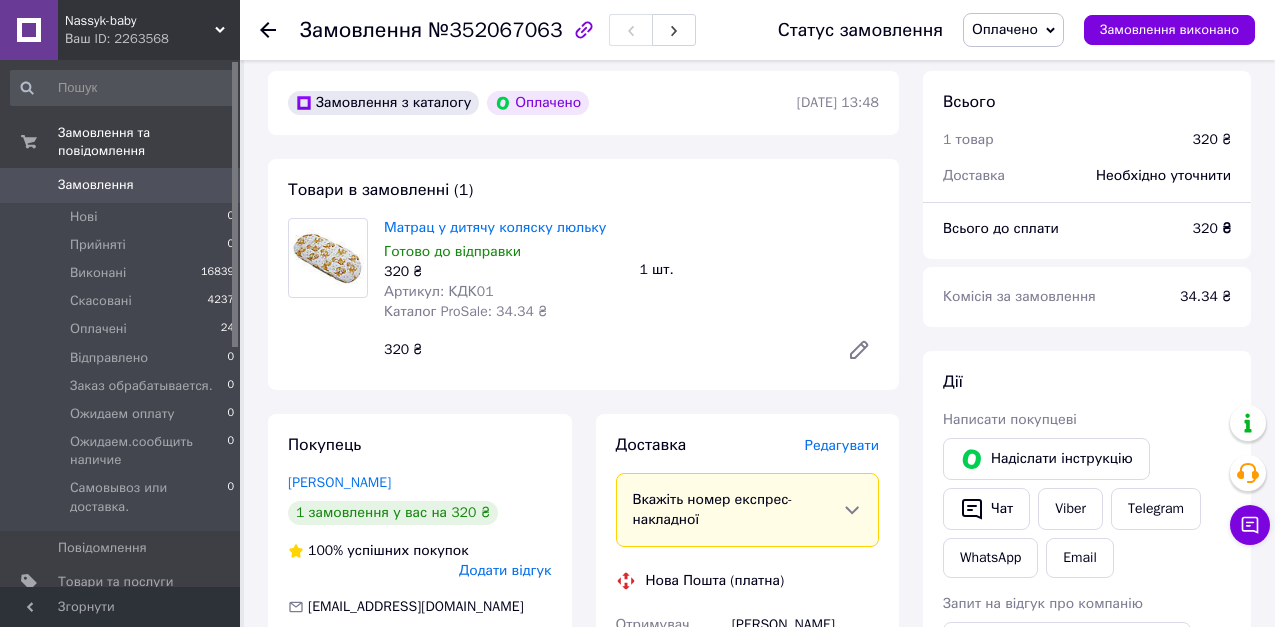 scroll, scrollTop: 0, scrollLeft: 0, axis: both 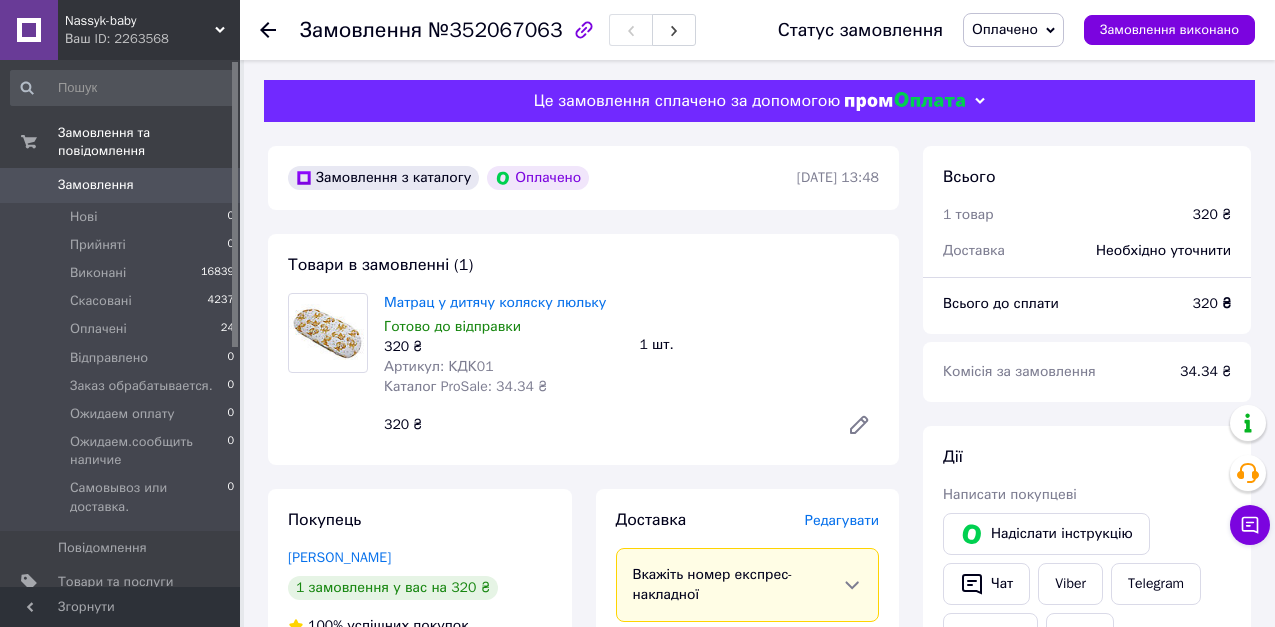 click 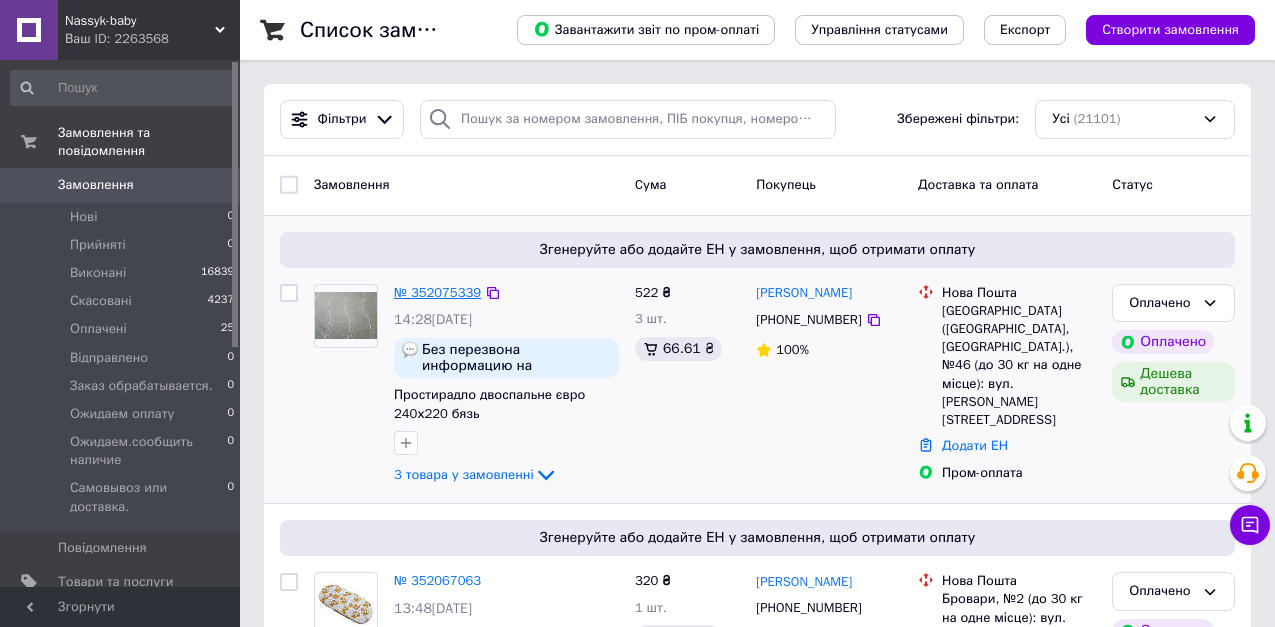 click on "№ 352075339" at bounding box center [437, 292] 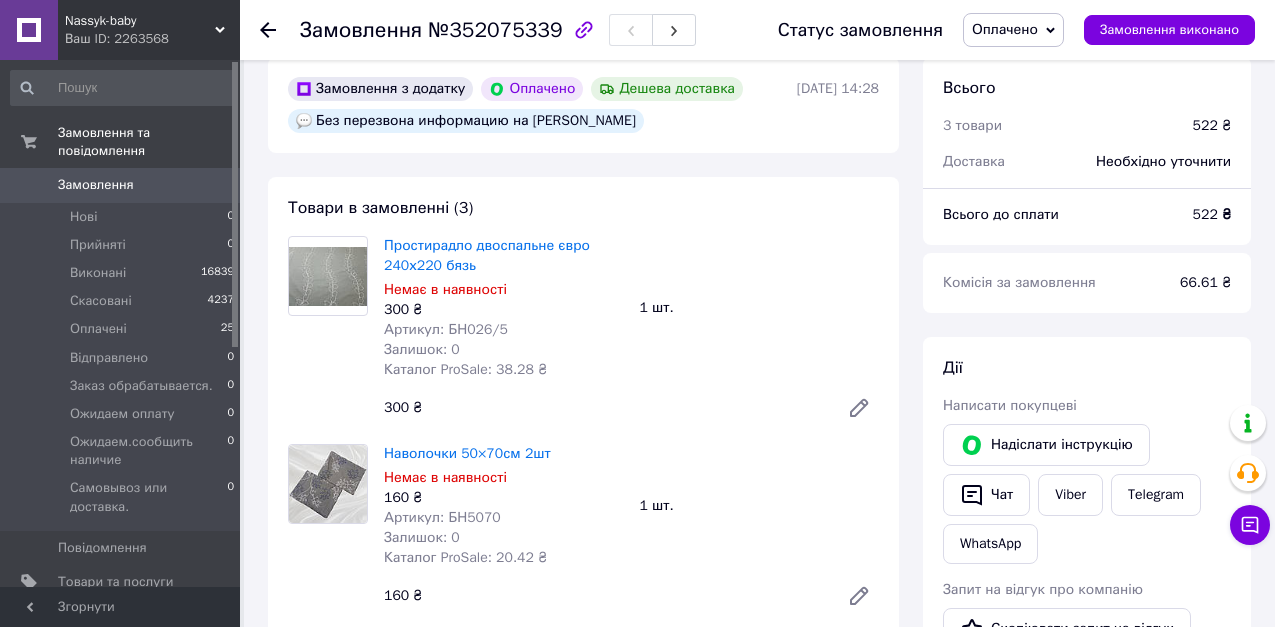 scroll, scrollTop: 100, scrollLeft: 0, axis: vertical 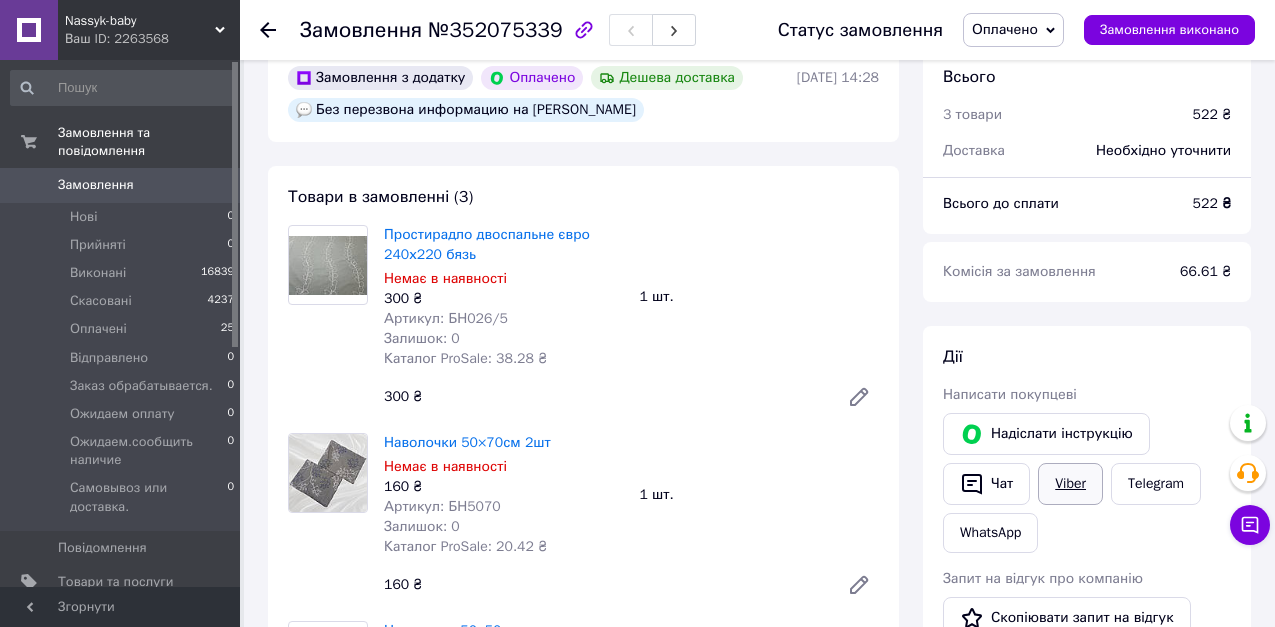 click on "Viber" at bounding box center (1070, 484) 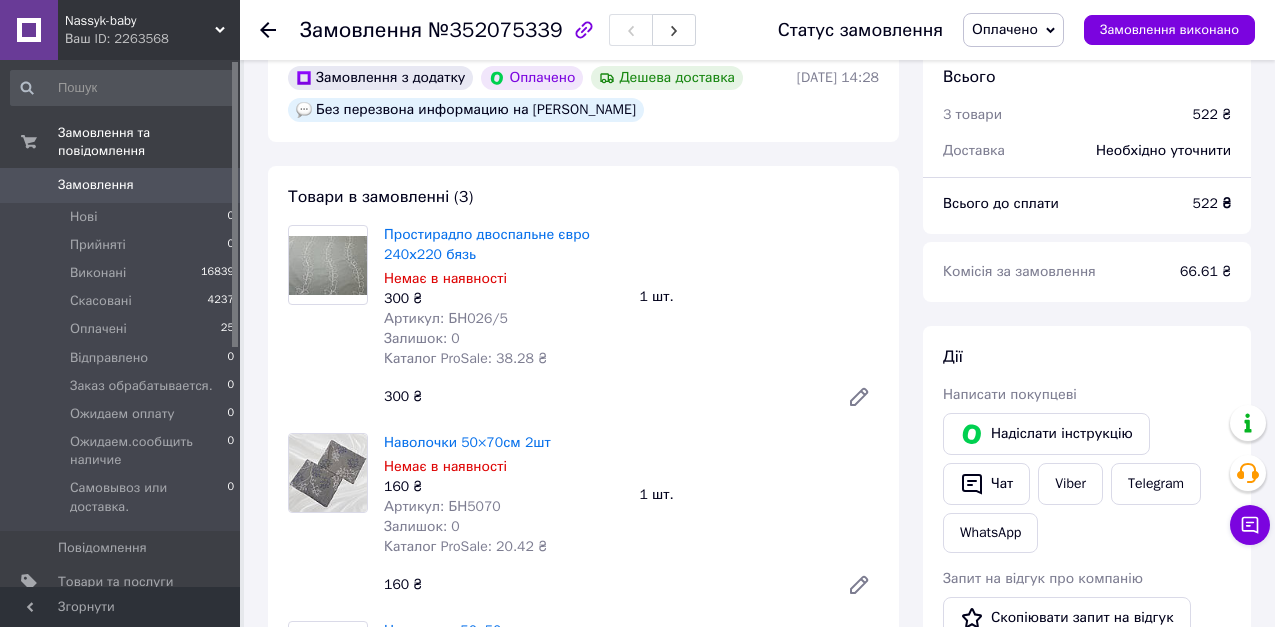 click 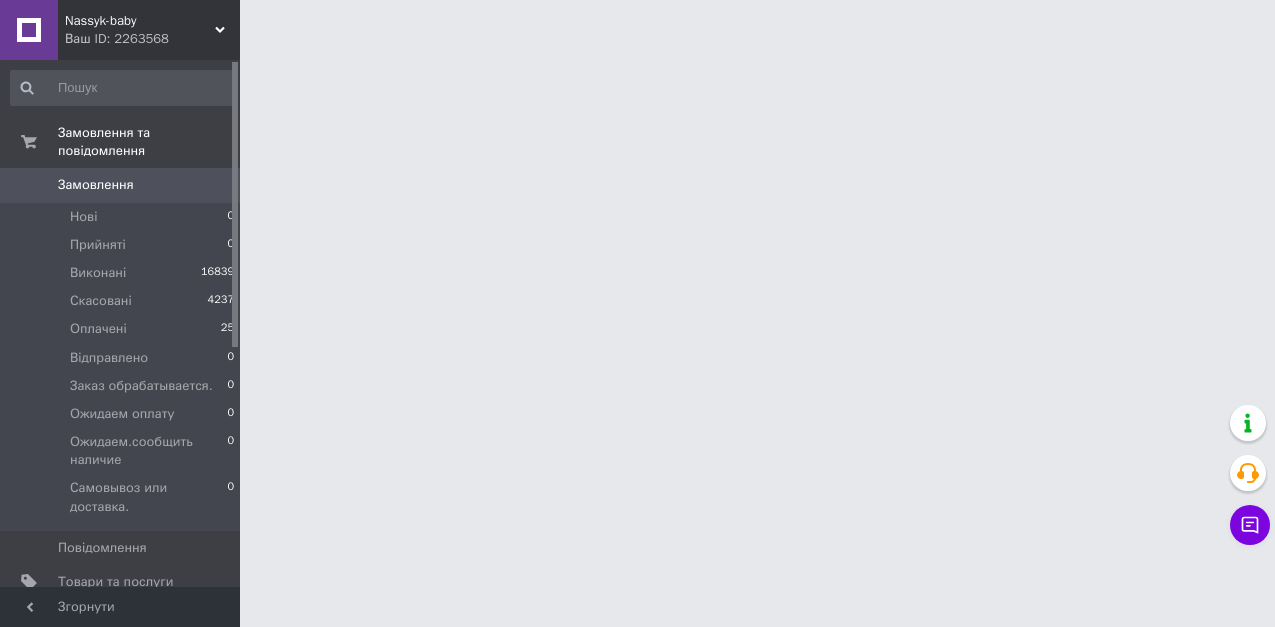 scroll, scrollTop: 0, scrollLeft: 0, axis: both 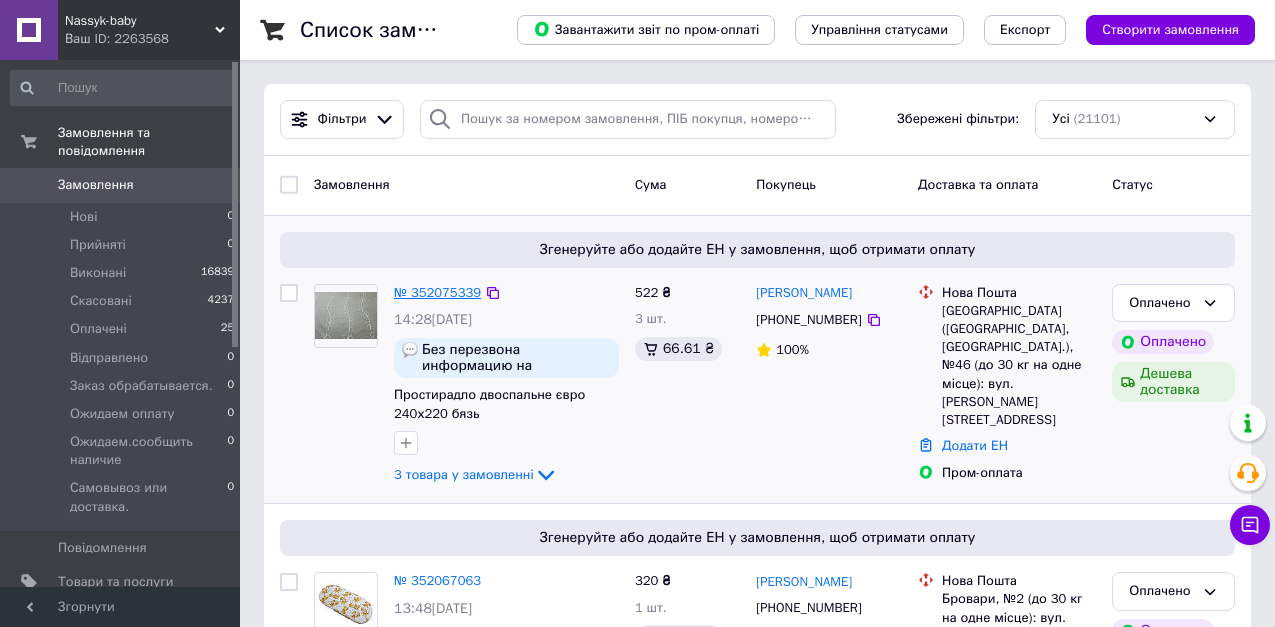 click on "№ 352075339" at bounding box center [437, 292] 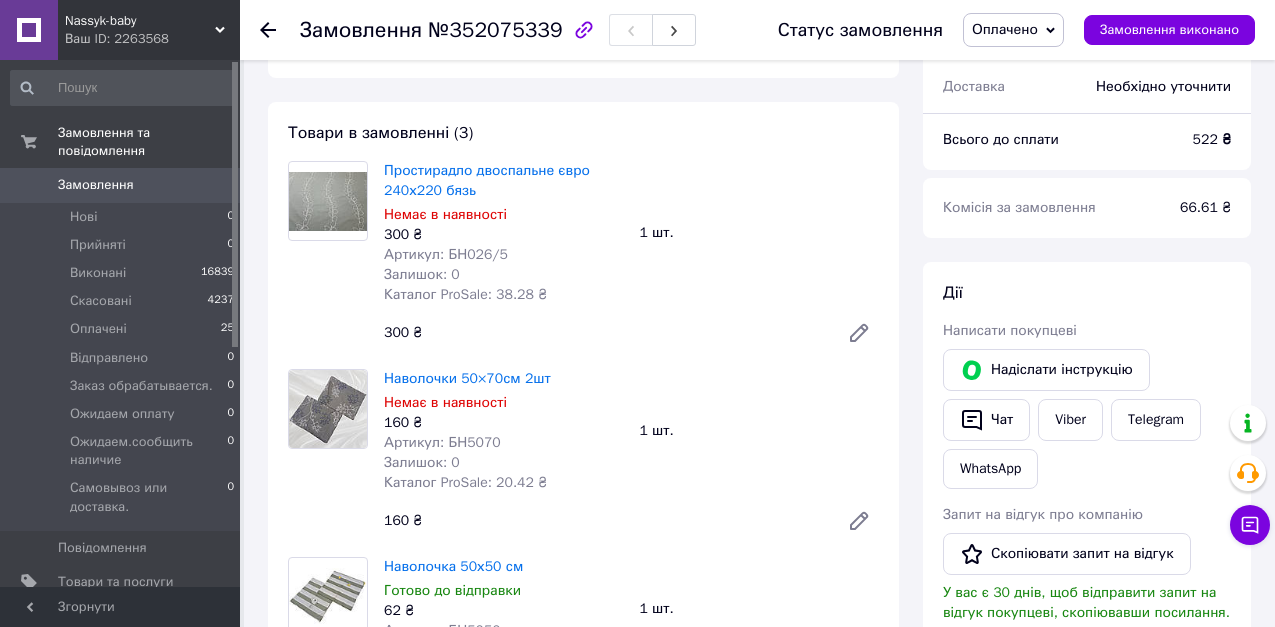 scroll, scrollTop: 0, scrollLeft: 0, axis: both 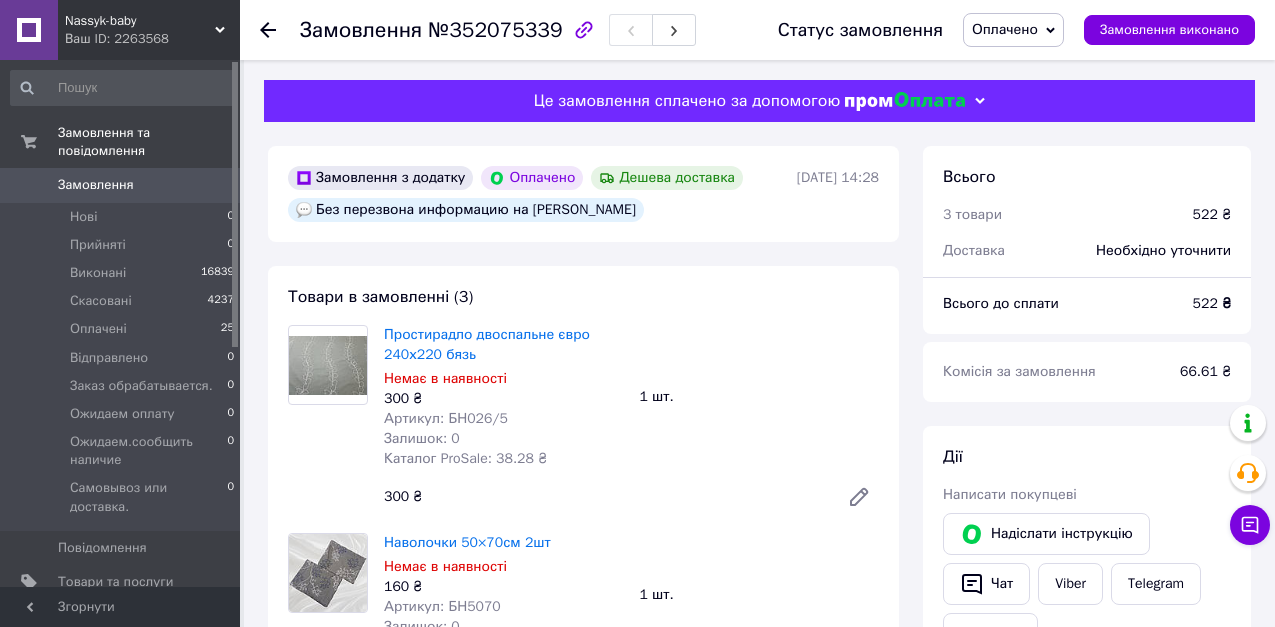 click at bounding box center (268, 30) 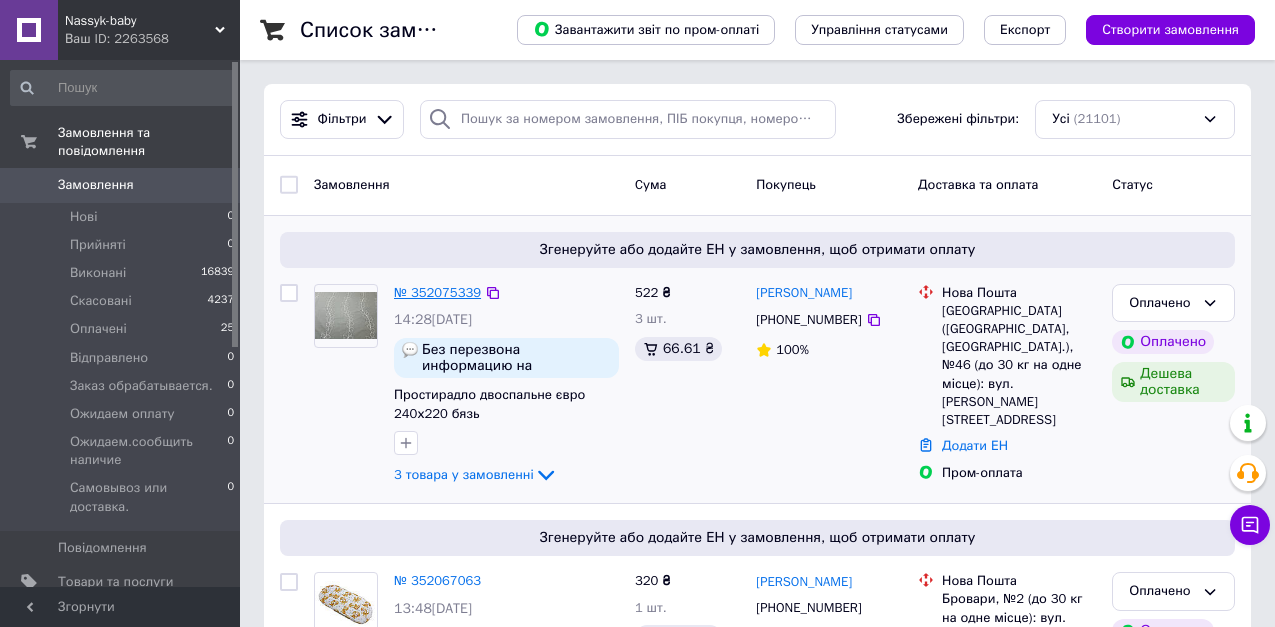 click on "№ 352075339" at bounding box center [437, 292] 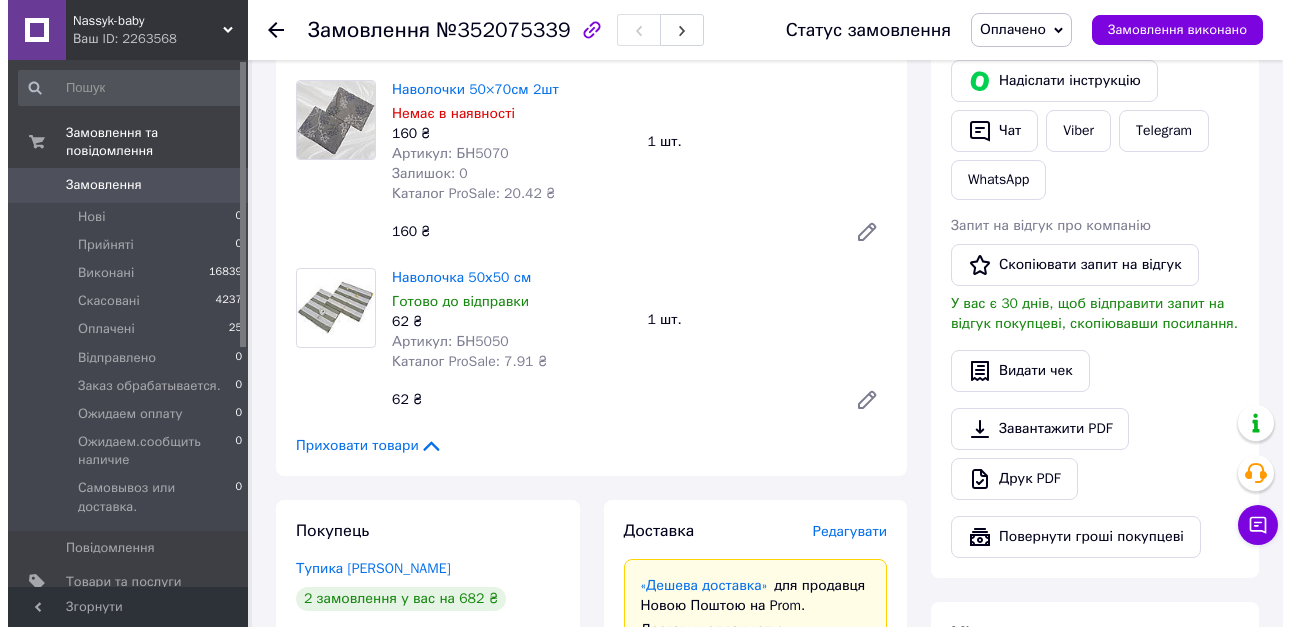 scroll, scrollTop: 500, scrollLeft: 0, axis: vertical 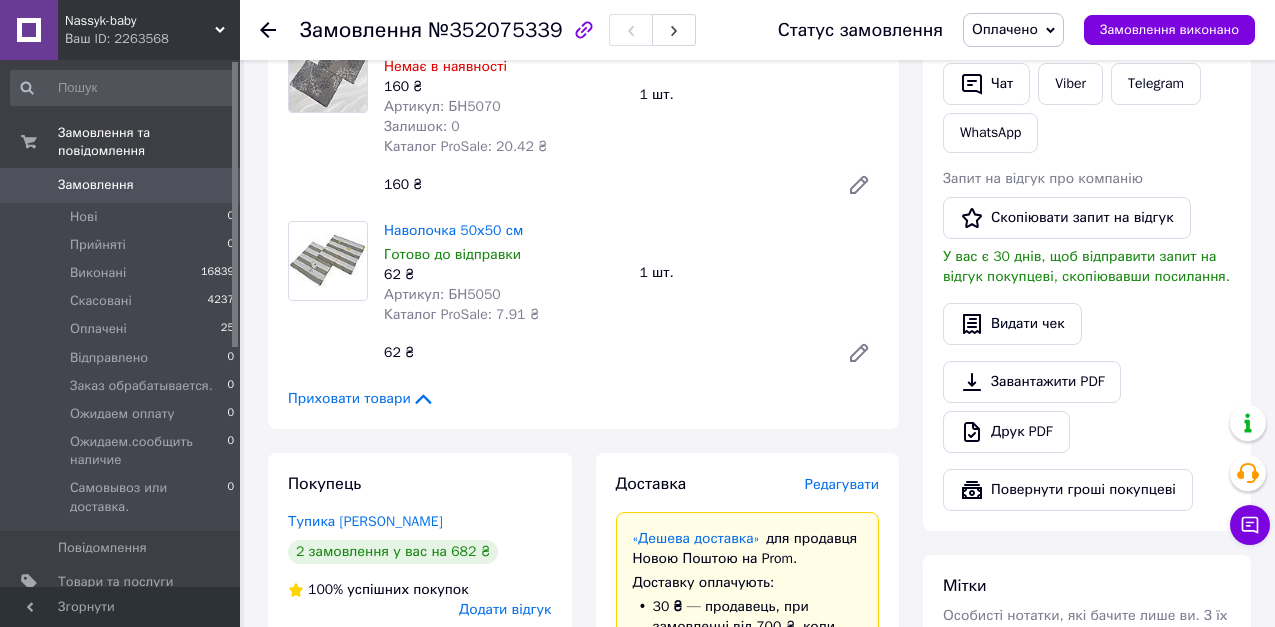 click on "Редагувати" at bounding box center (842, 484) 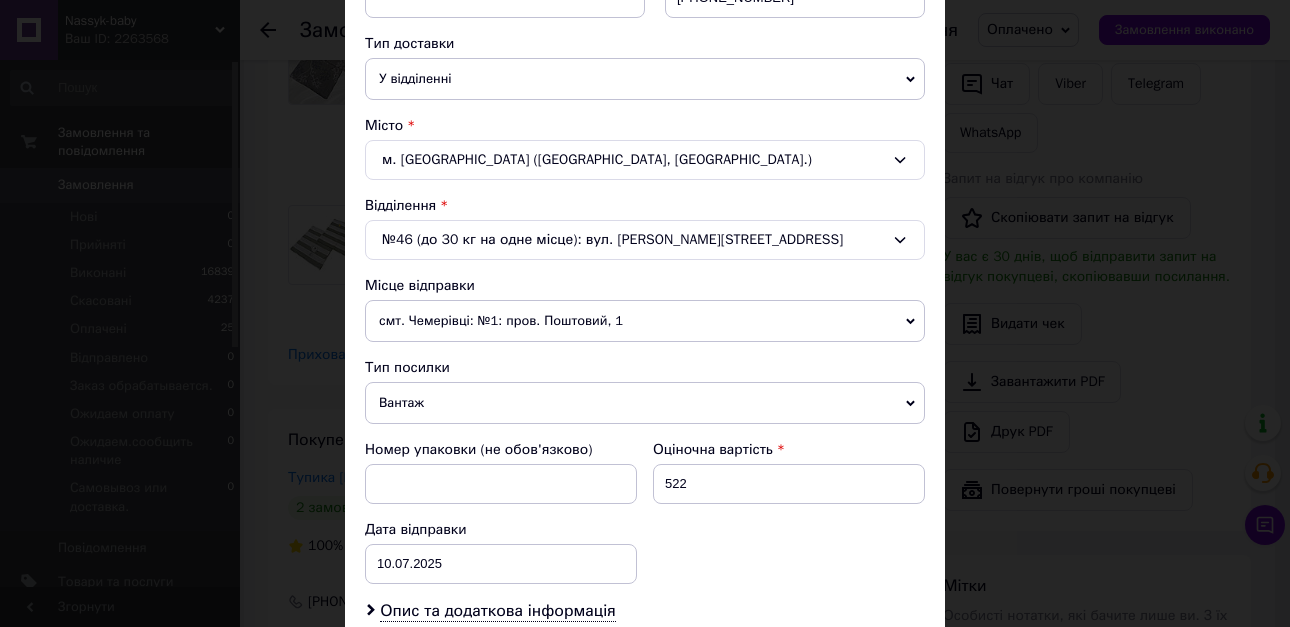scroll, scrollTop: 600, scrollLeft: 0, axis: vertical 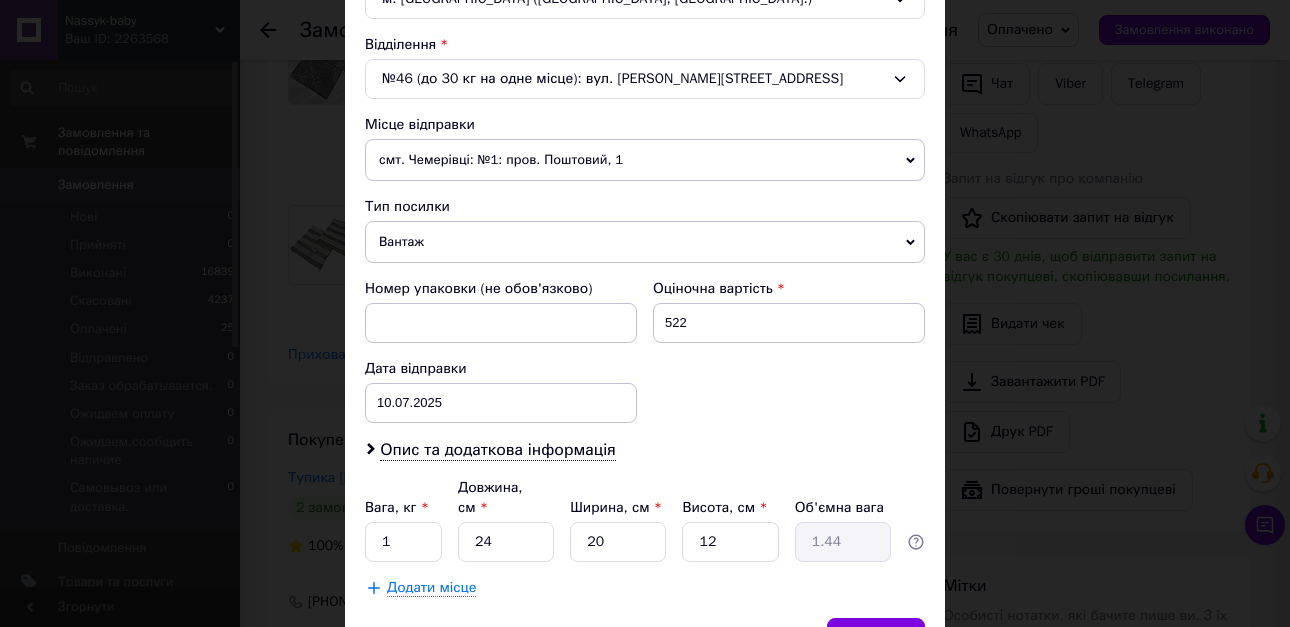 click on "смт. Чемерівці: №1: пров. Поштовий, 1" at bounding box center [645, 160] 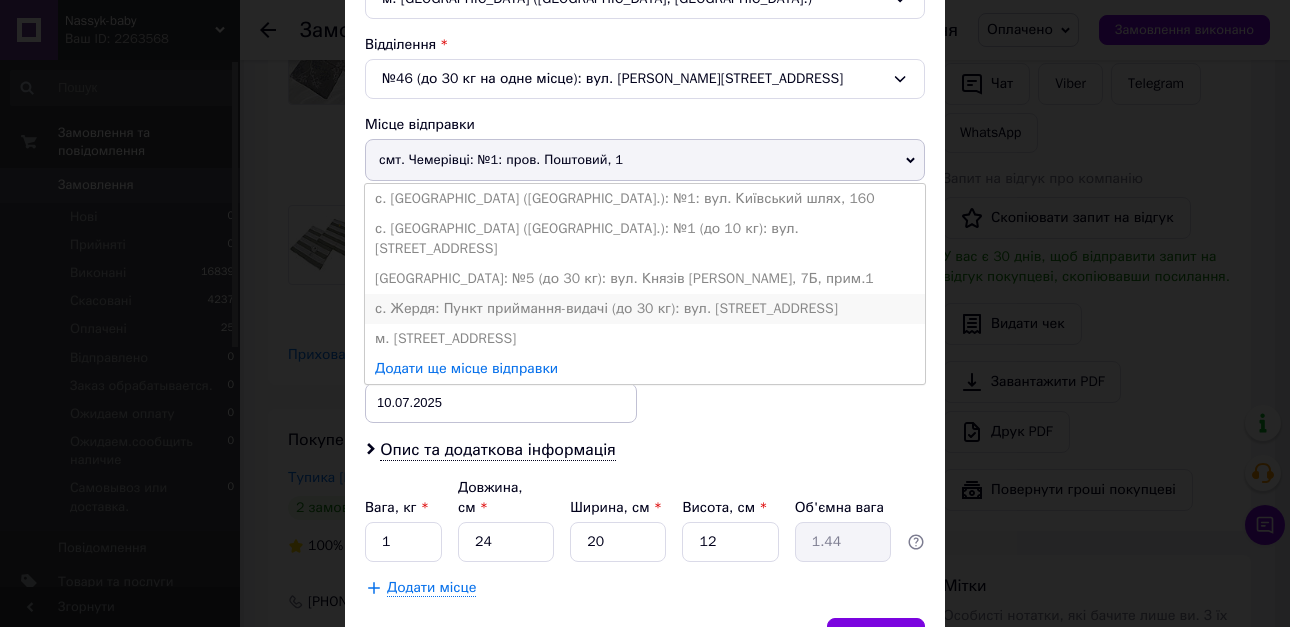 click on "с. Жердя: Пункт приймання-видачі (до 30 кг): вул. [STREET_ADDRESS]" at bounding box center [645, 309] 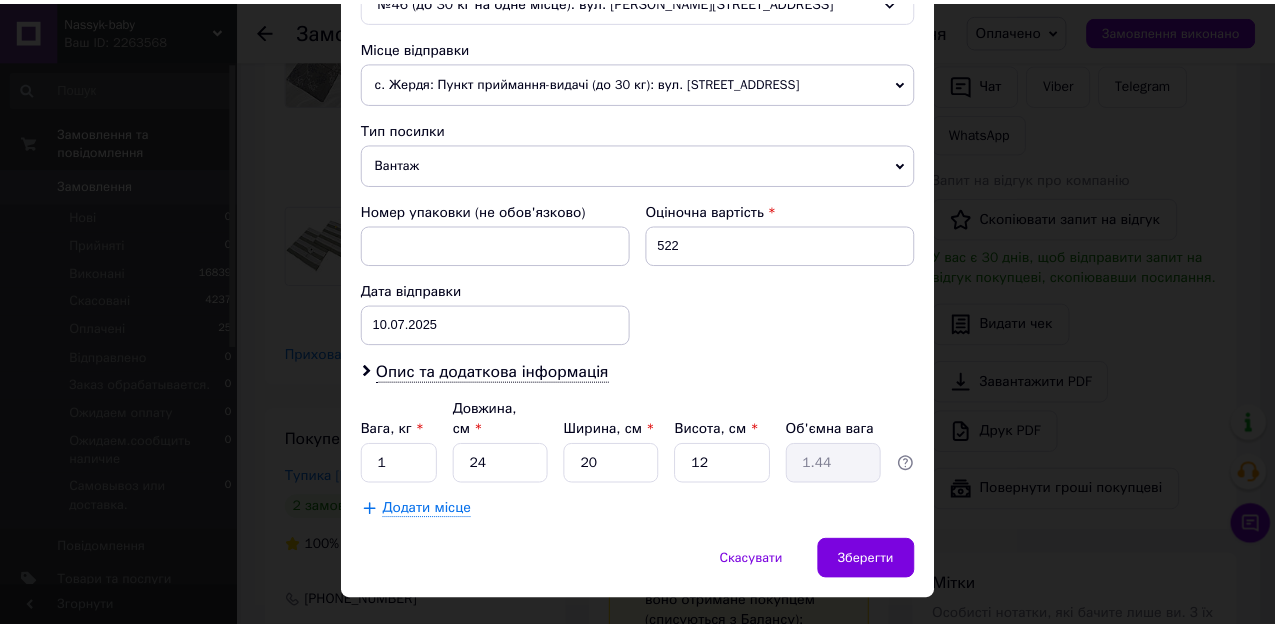 scroll, scrollTop: 701, scrollLeft: 0, axis: vertical 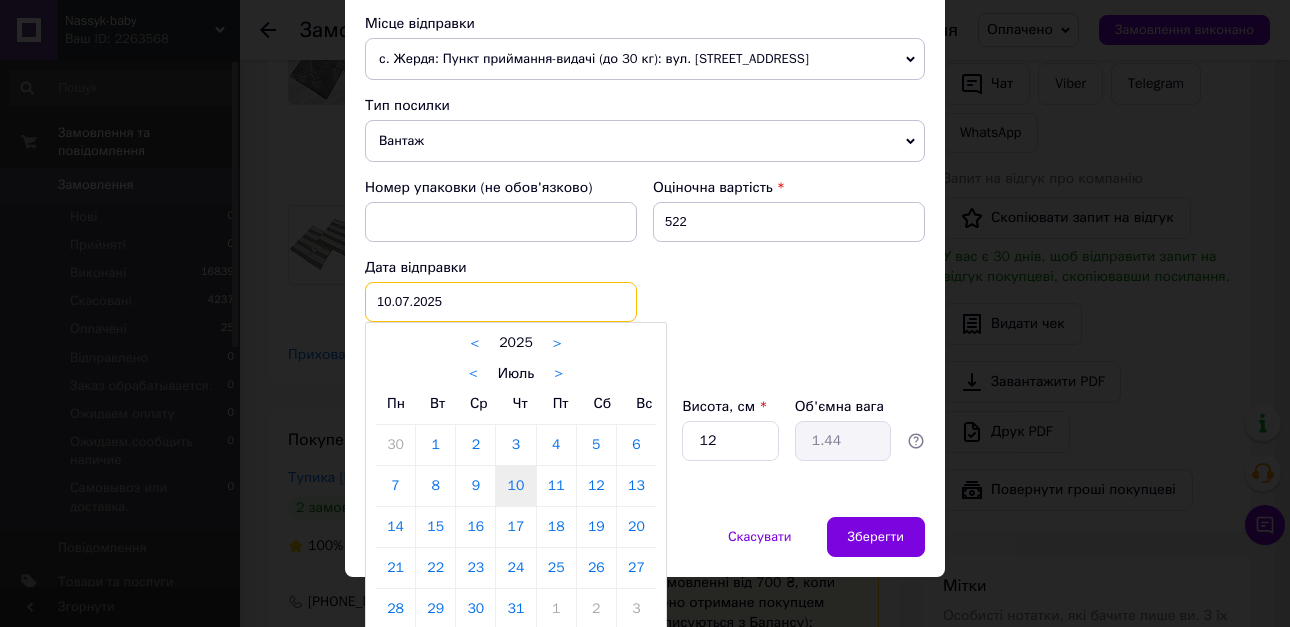 click on "[DATE] < 2025 > < Июль > Пн Вт Ср Чт Пт Сб Вс 30 1 2 3 4 5 6 7 8 9 10 11 12 13 14 15 16 17 18 19 20 21 22 23 24 25 26 27 28 29 30 31 1 2 3 4 5 6 7 8 9 10" at bounding box center (501, 302) 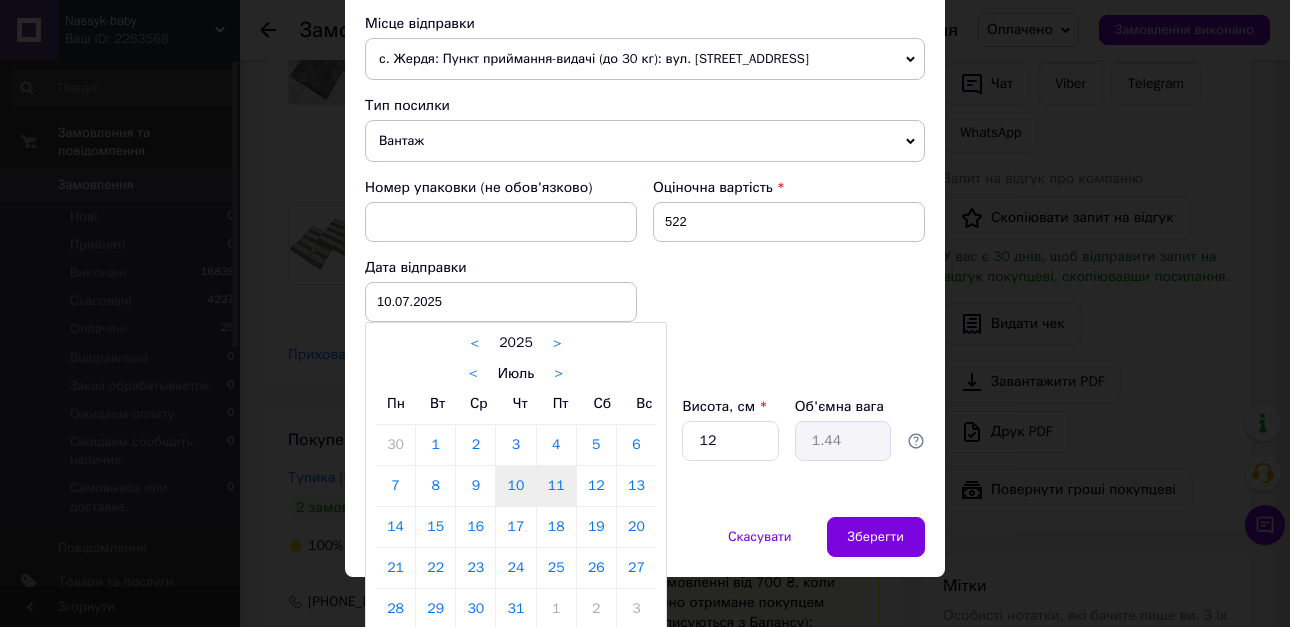 click on "11" at bounding box center (556, 486) 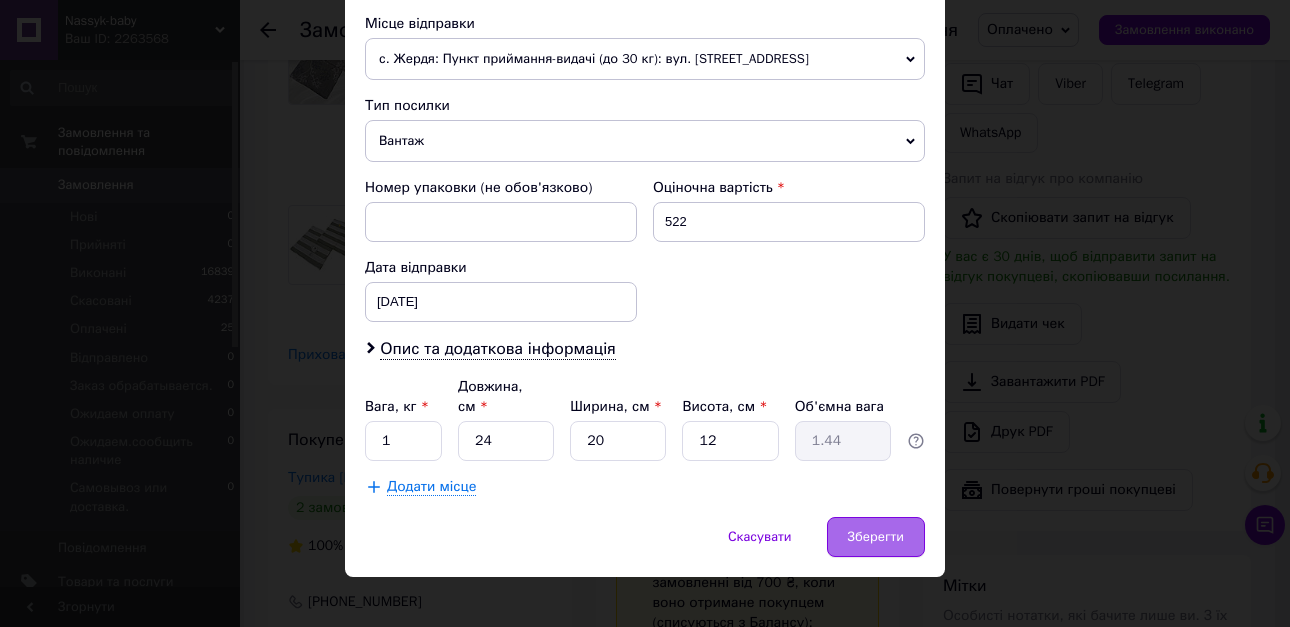 click on "Зберегти" at bounding box center [876, 537] 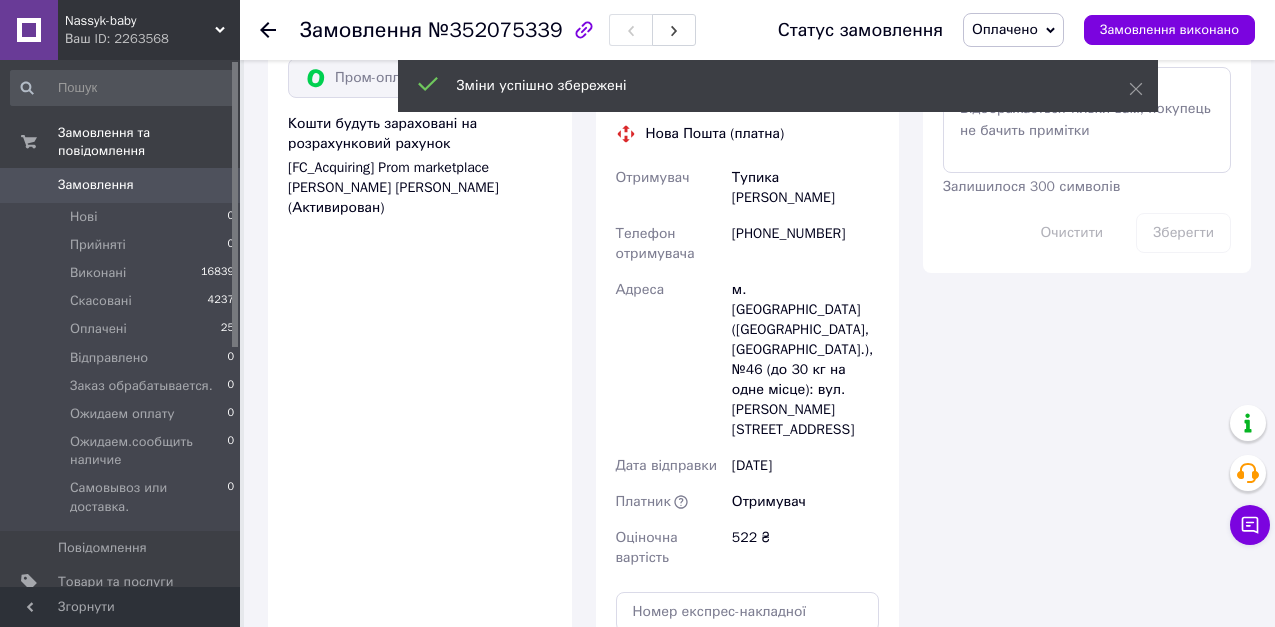 scroll, scrollTop: 1400, scrollLeft: 0, axis: vertical 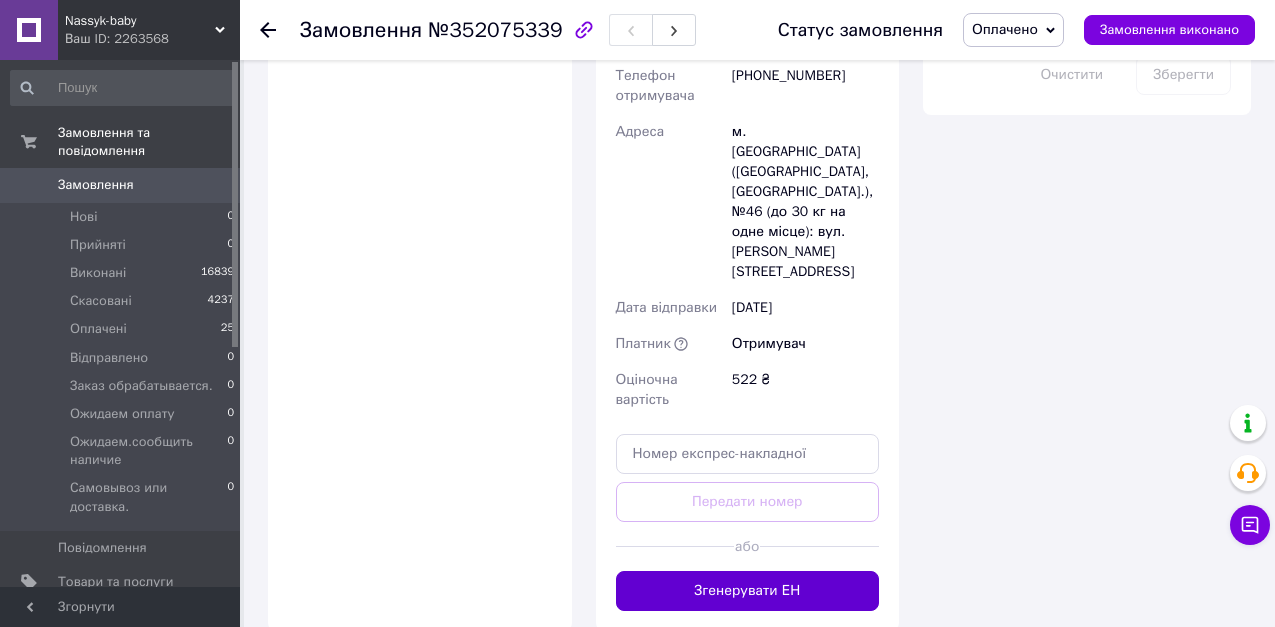 click on "Згенерувати ЕН" at bounding box center [748, 591] 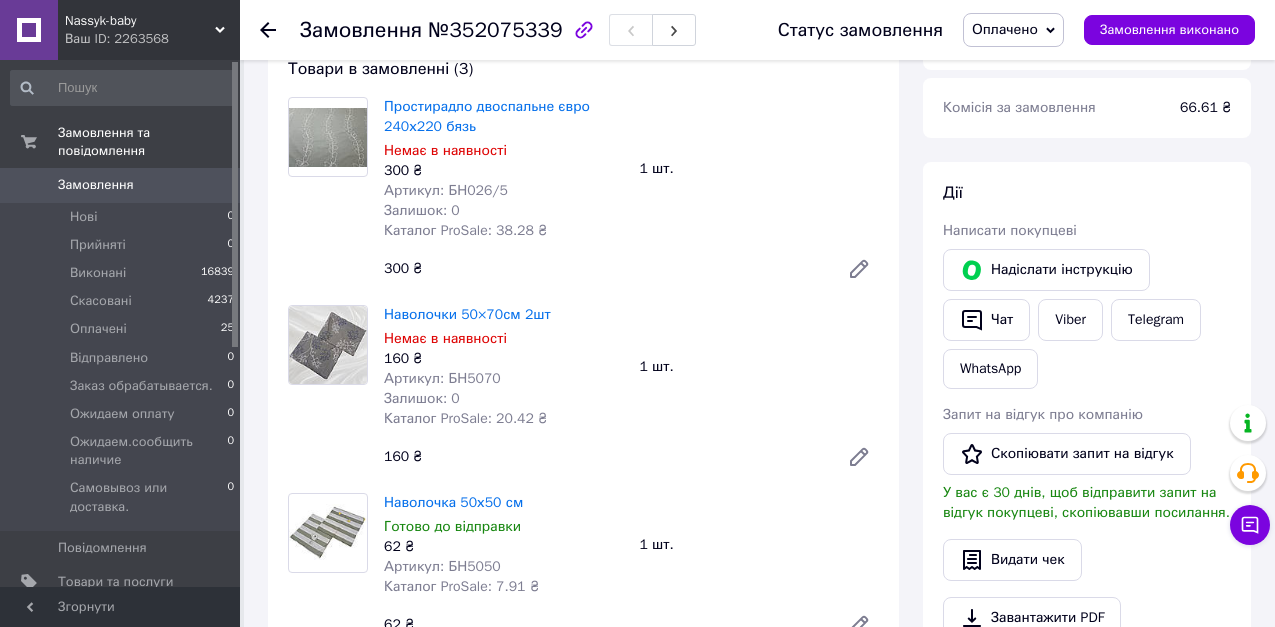 scroll, scrollTop: 200, scrollLeft: 0, axis: vertical 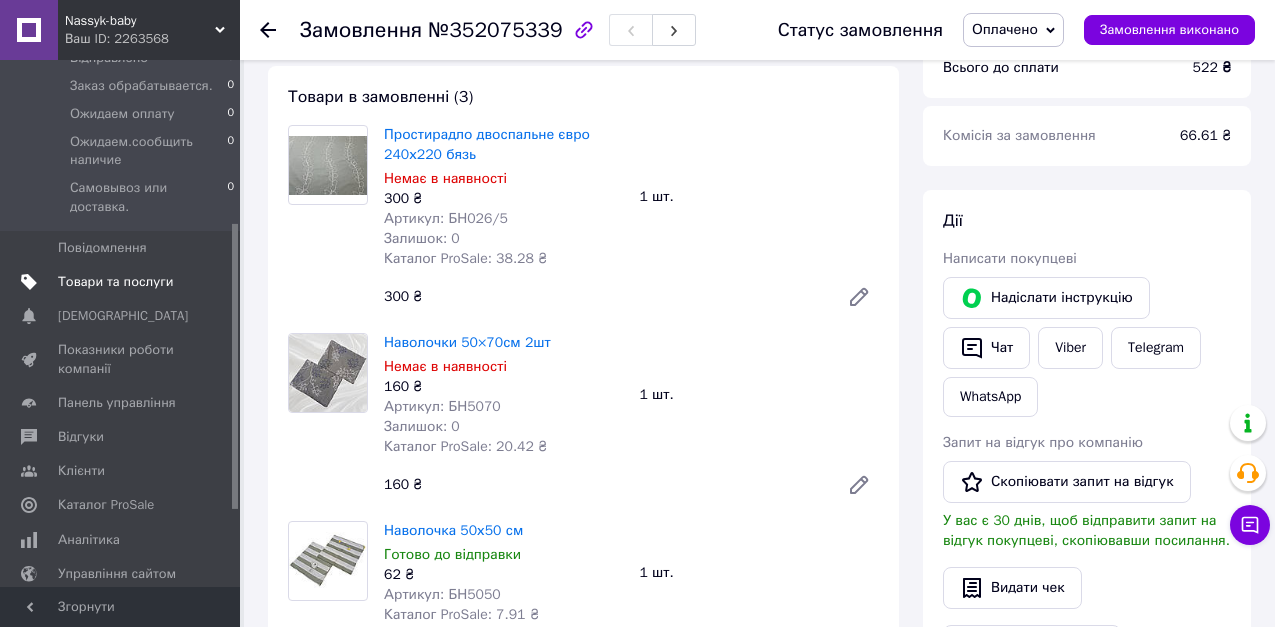 click on "Товари та послуги" at bounding box center (115, 282) 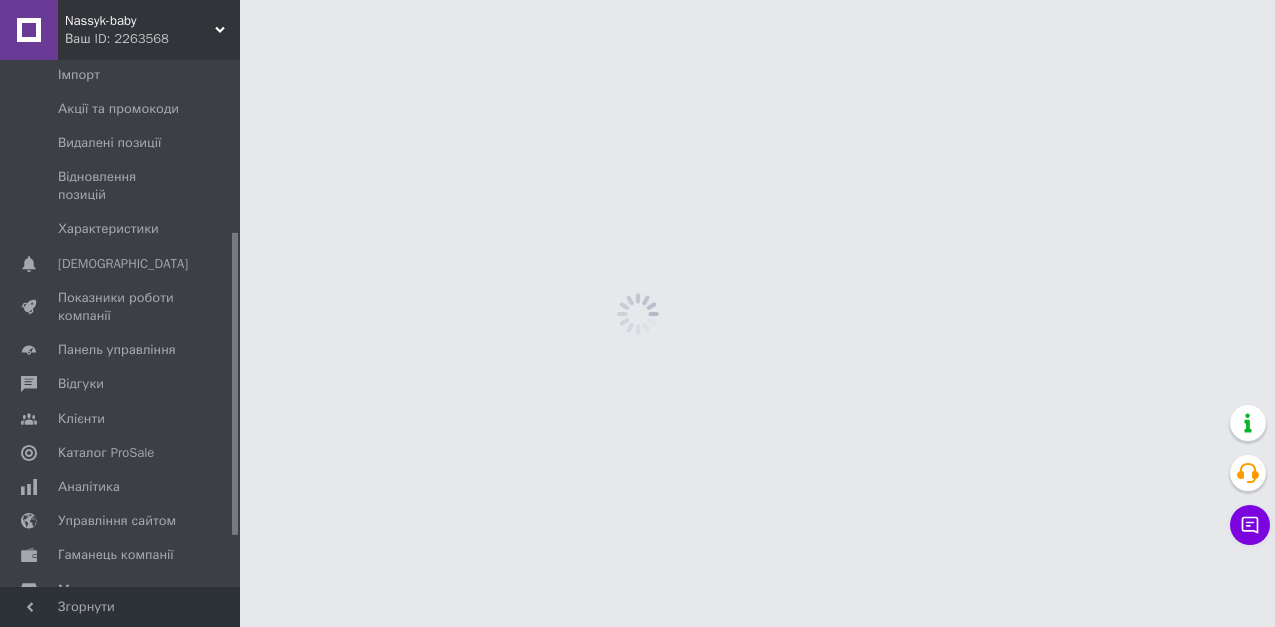 scroll, scrollTop: 0, scrollLeft: 0, axis: both 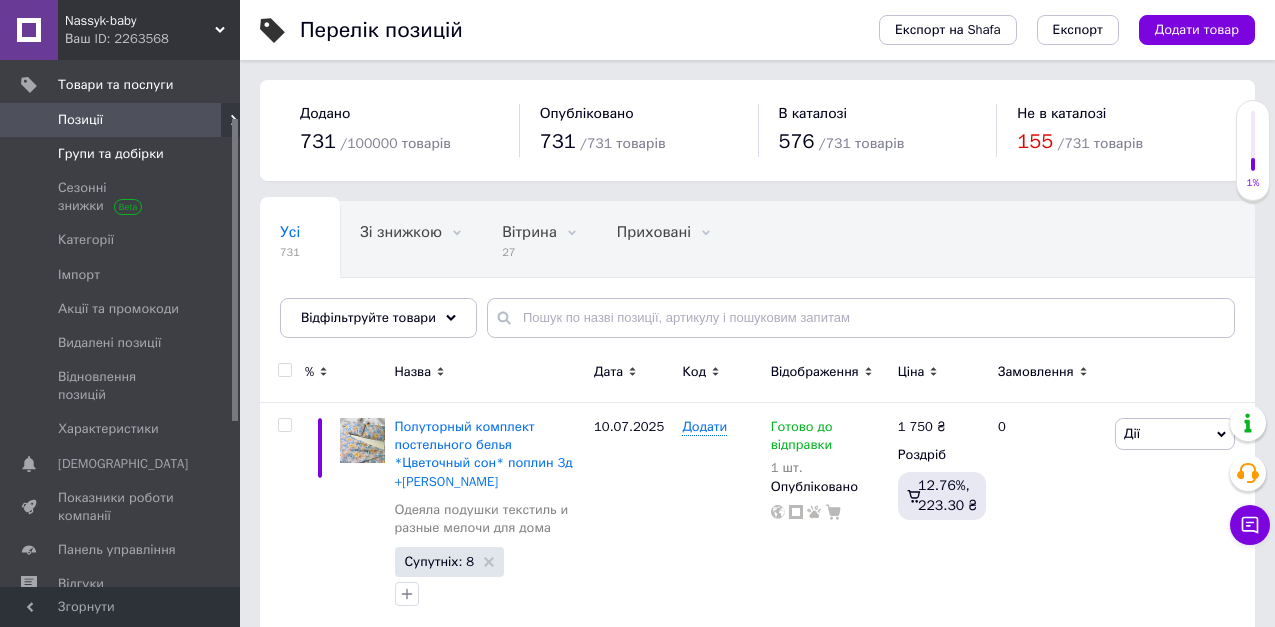 click on "Групи та добірки" at bounding box center (111, 154) 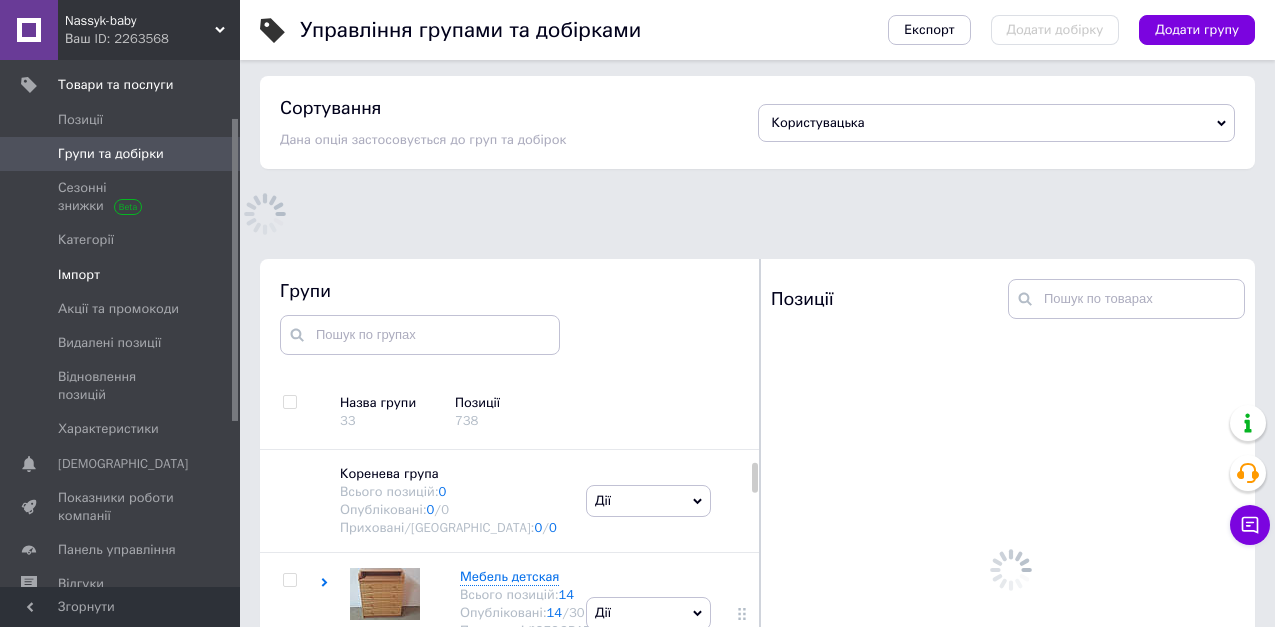scroll, scrollTop: 113, scrollLeft: 0, axis: vertical 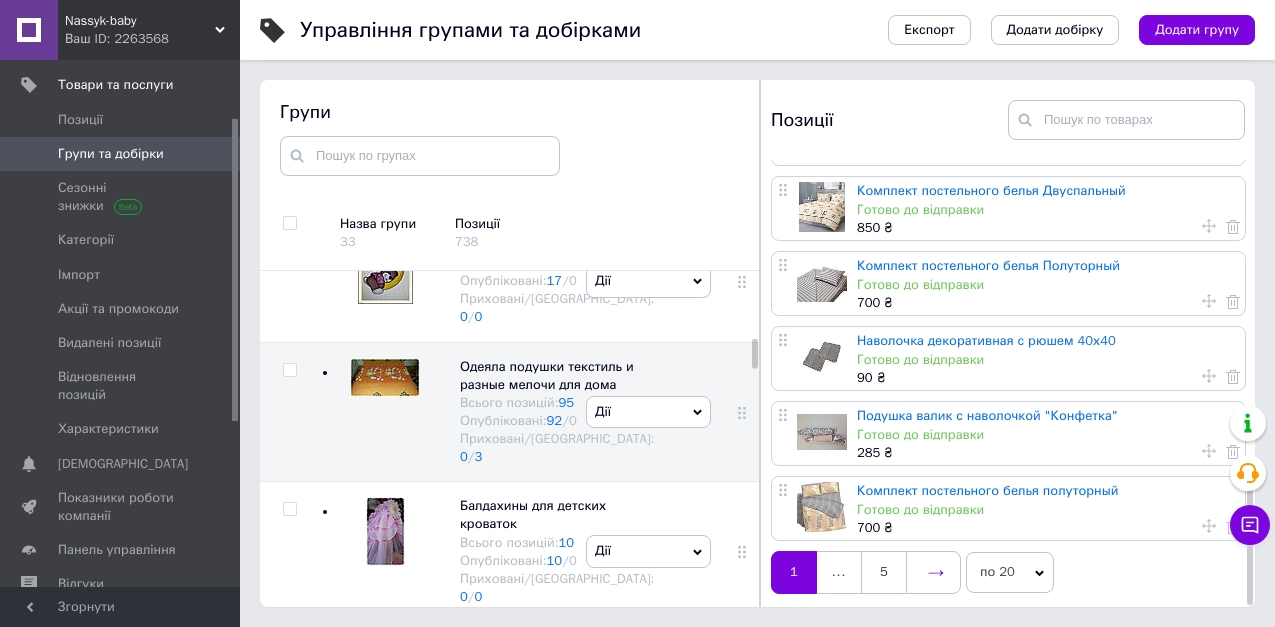 click at bounding box center [933, 572] 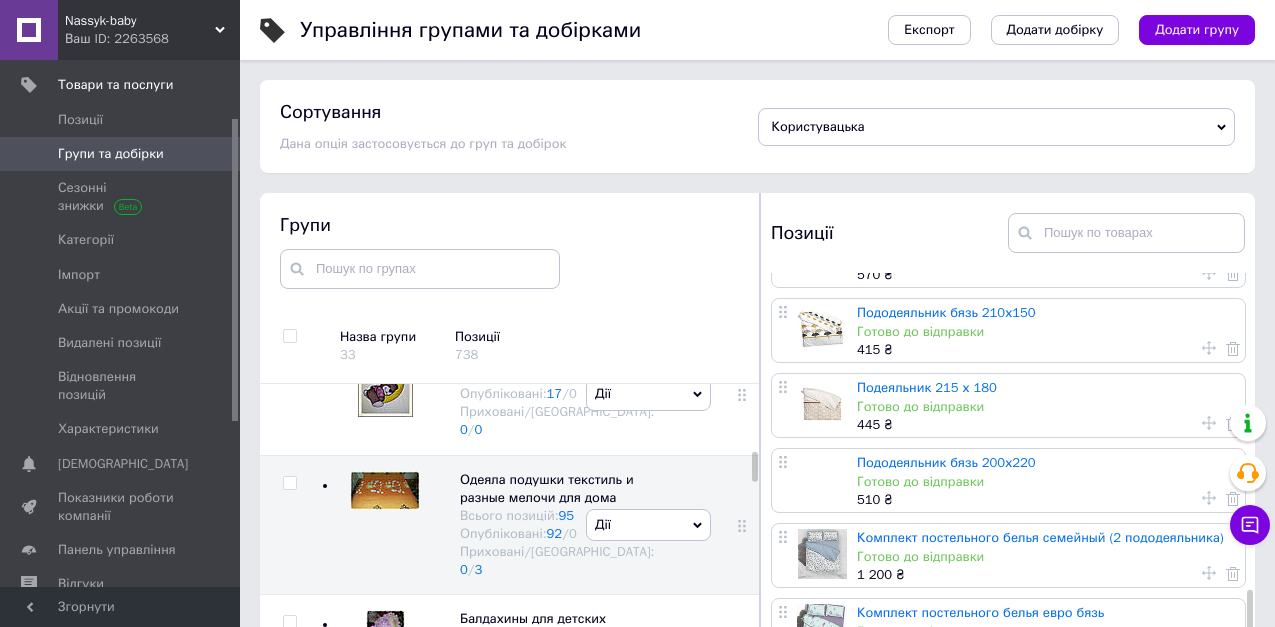 scroll, scrollTop: 1116, scrollLeft: 0, axis: vertical 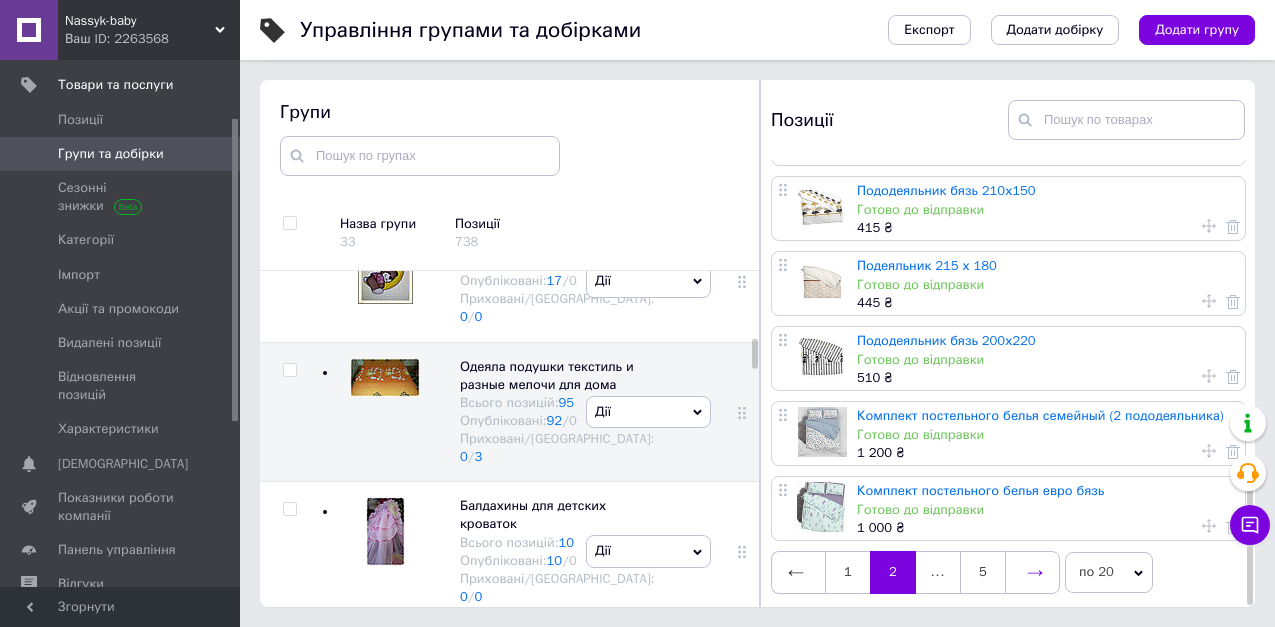click 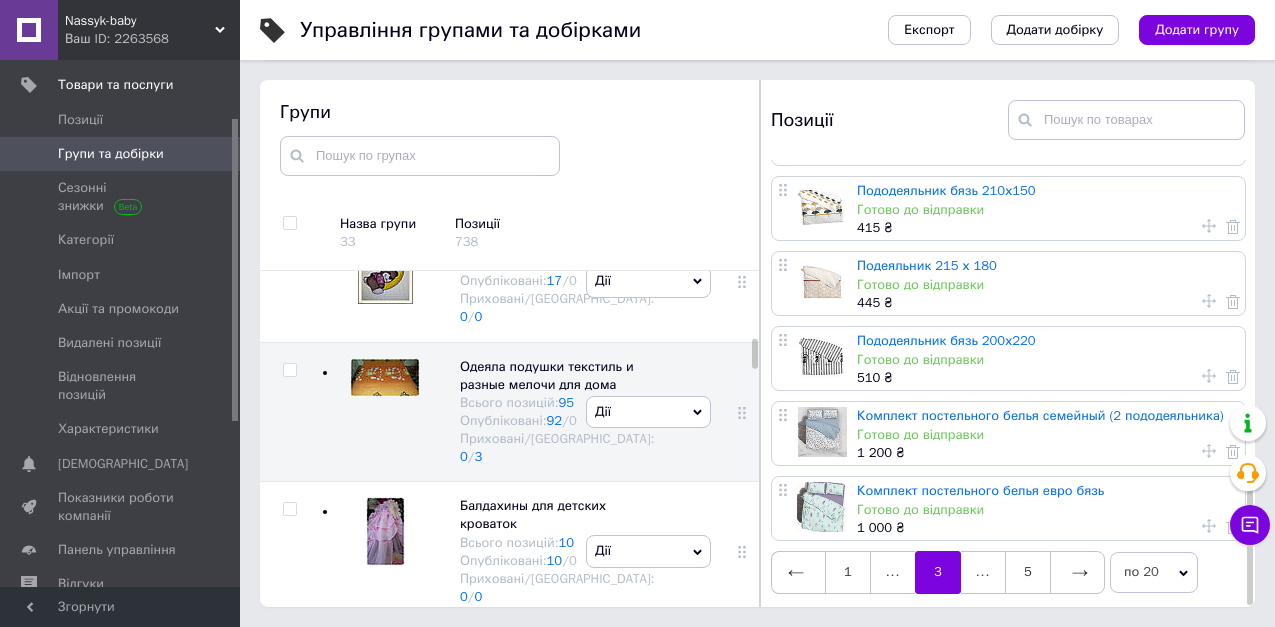 scroll, scrollTop: 0, scrollLeft: 0, axis: both 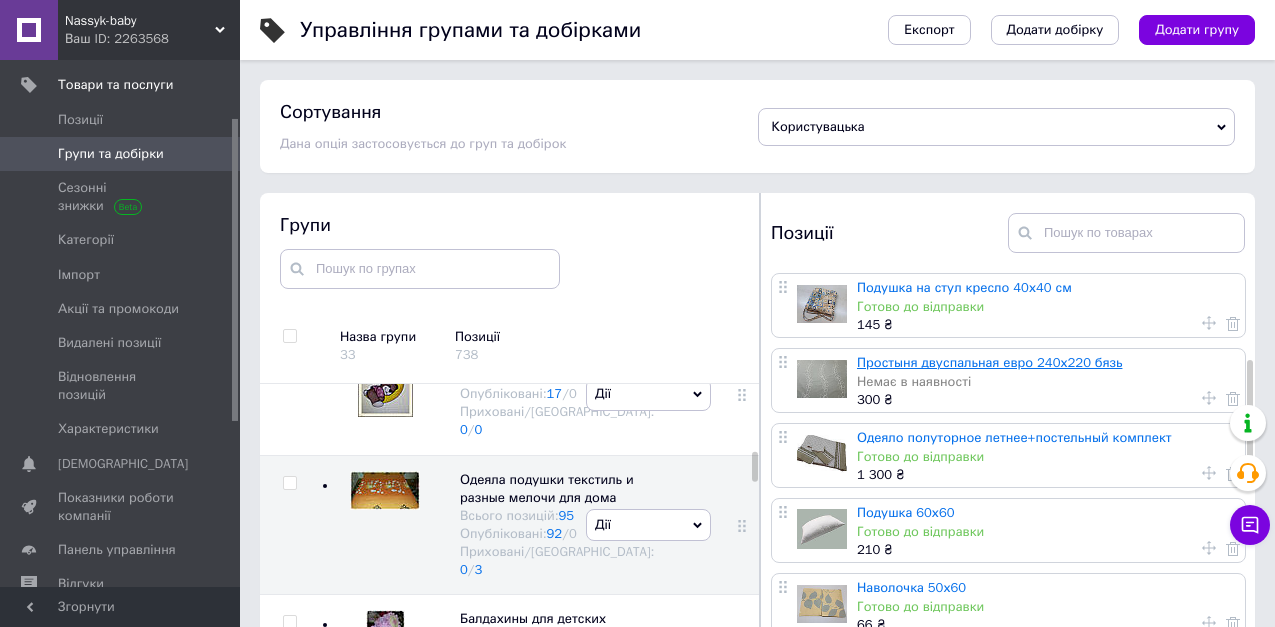 click on "Простыня двуспальная евро 240х220 бязь" at bounding box center (989, 362) 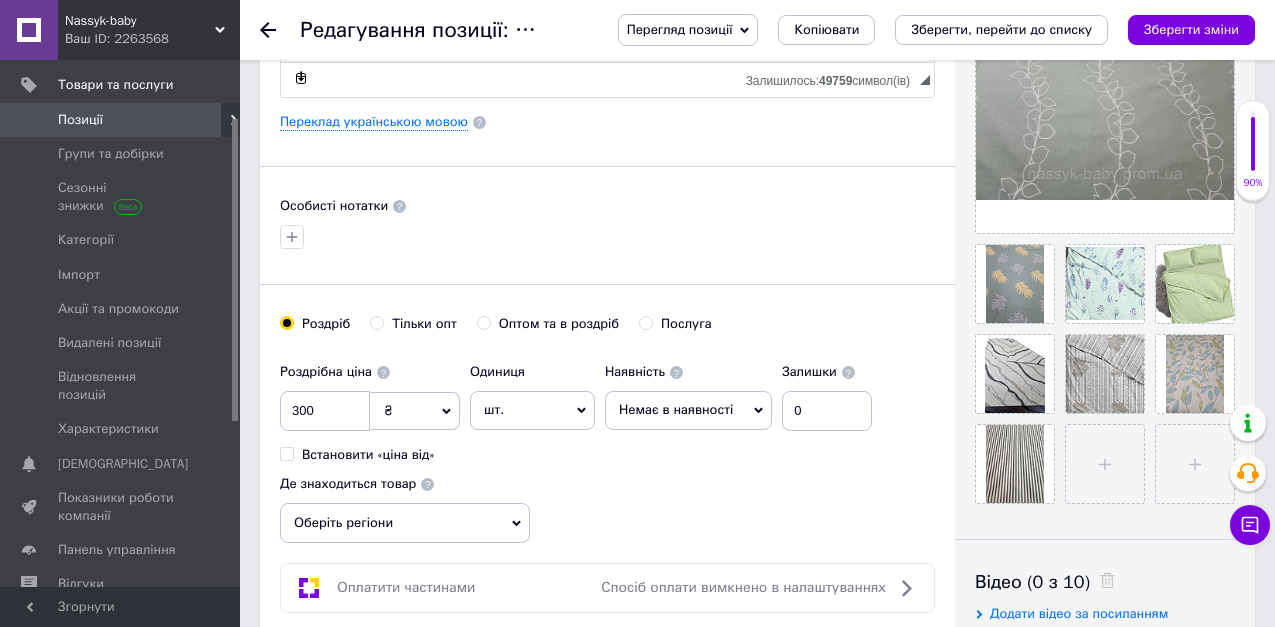 scroll, scrollTop: 600, scrollLeft: 0, axis: vertical 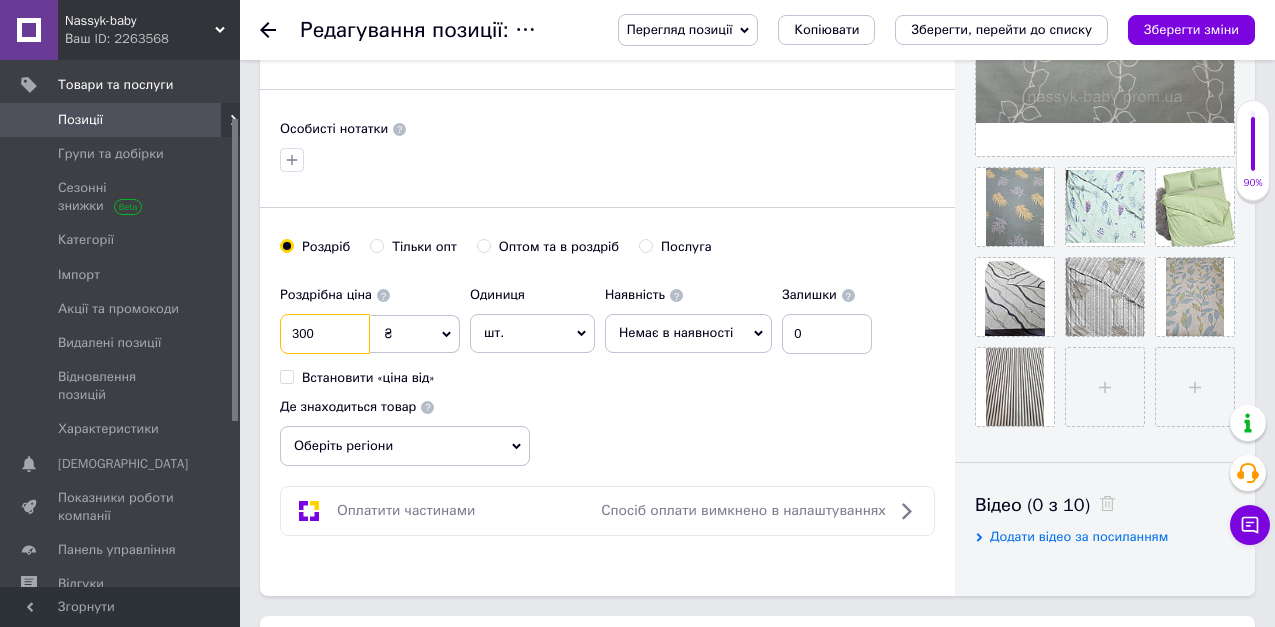 click on "300" at bounding box center [325, 334] 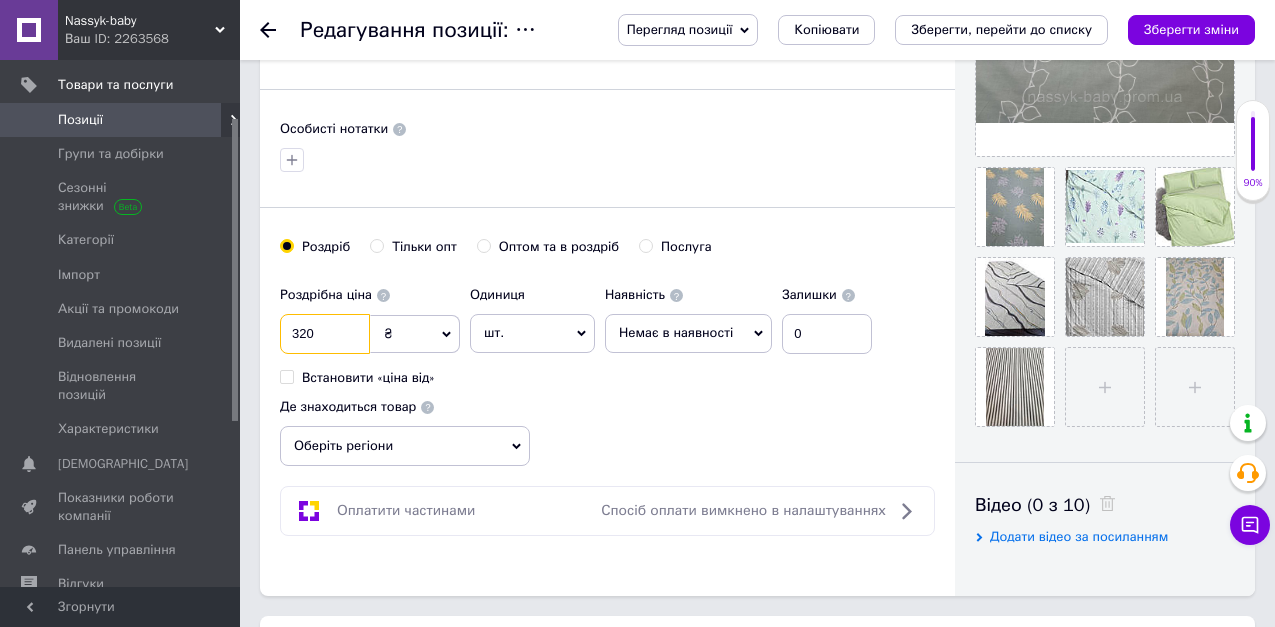 type on "320" 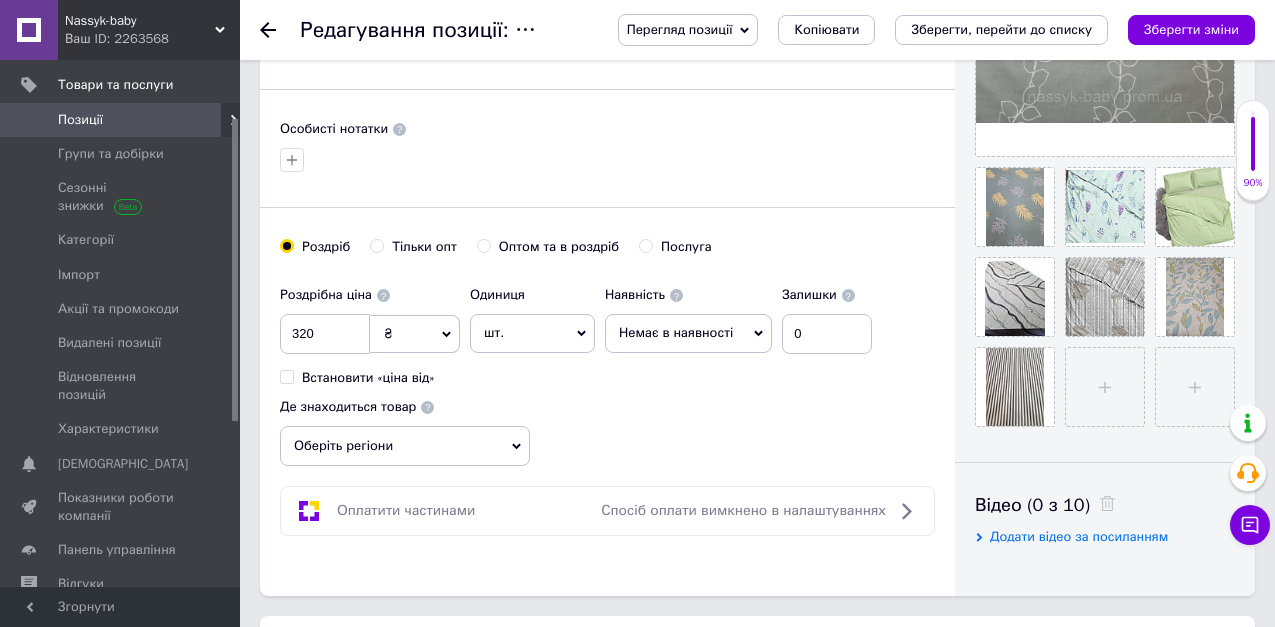 click on "Немає в наявності" at bounding box center (676, 332) 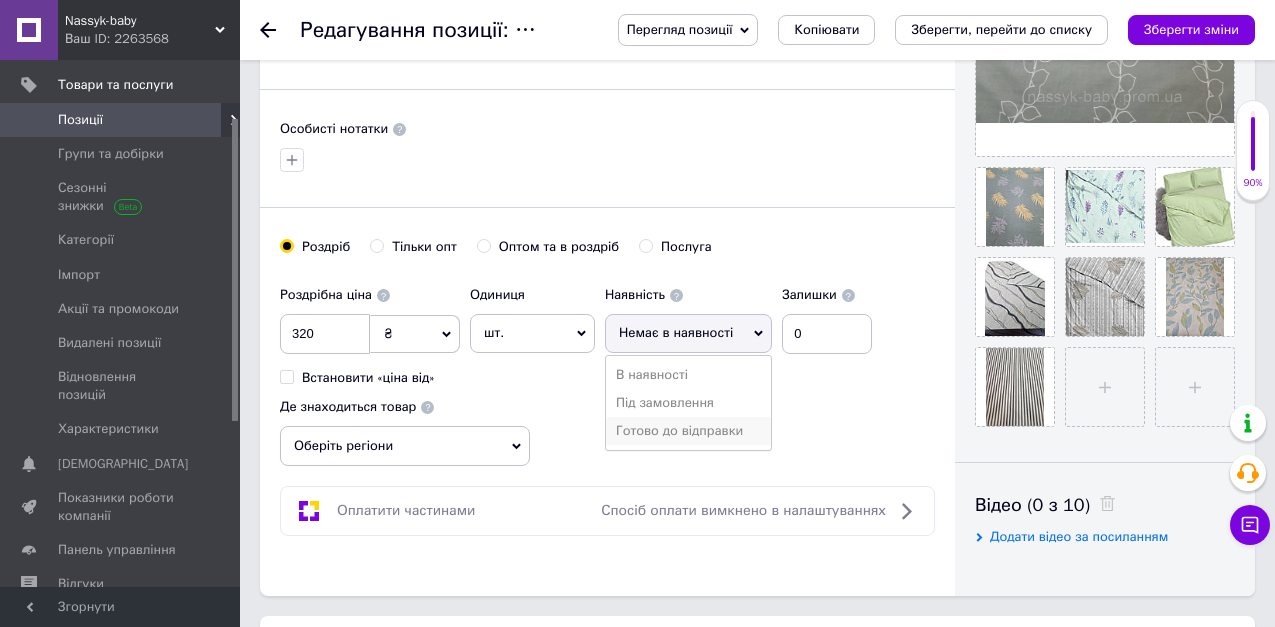 click on "Готово до відправки" at bounding box center (688, 431) 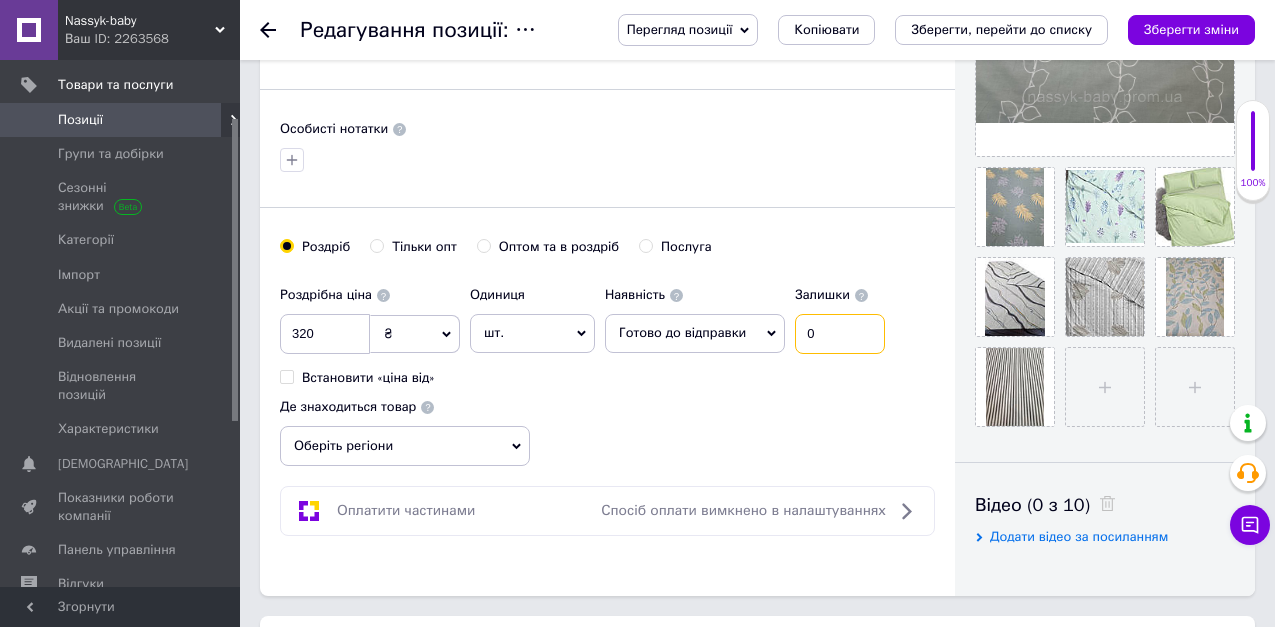 click on "0" at bounding box center (840, 334) 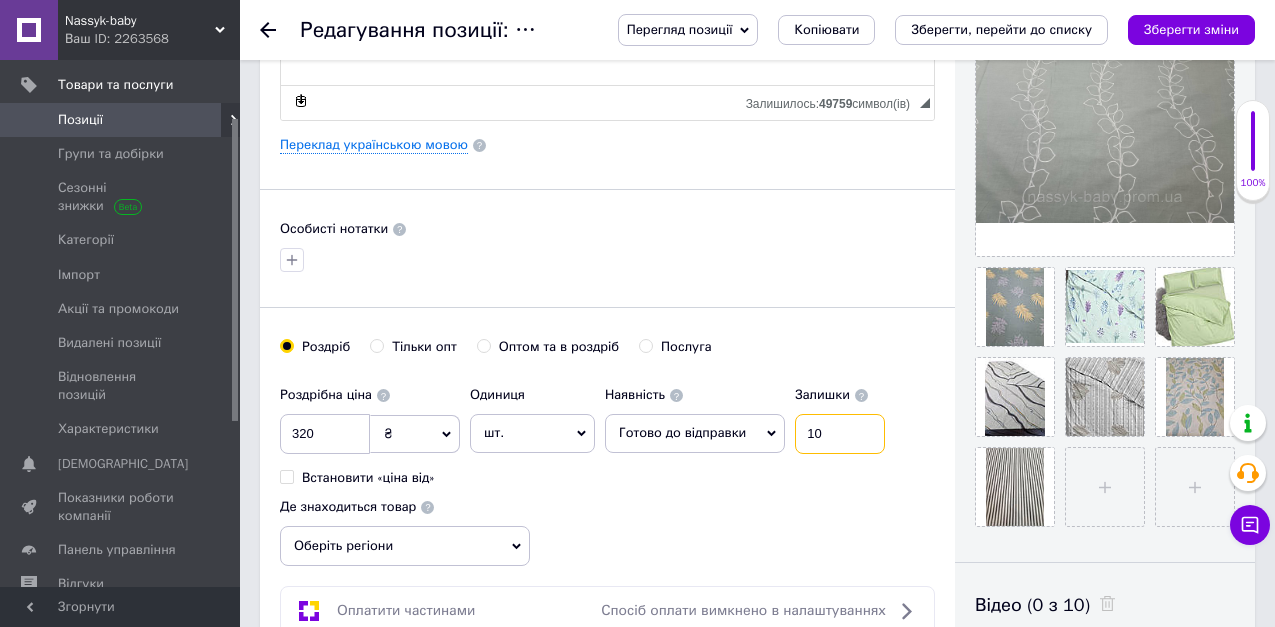 scroll, scrollTop: 400, scrollLeft: 0, axis: vertical 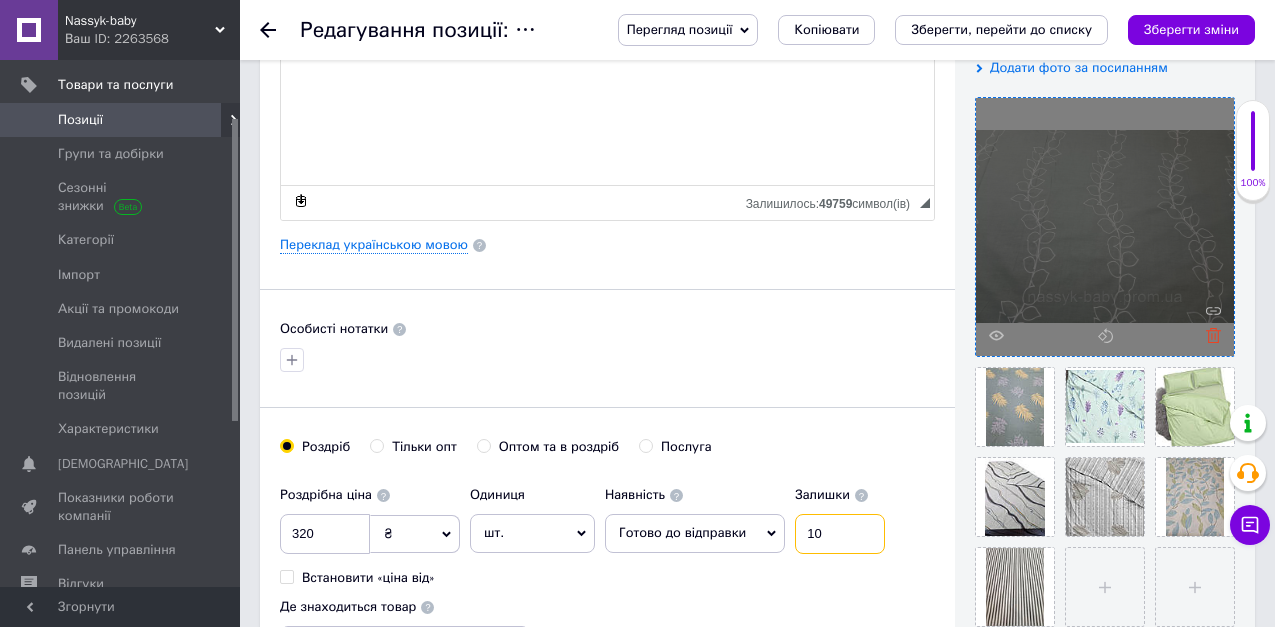 type on "10" 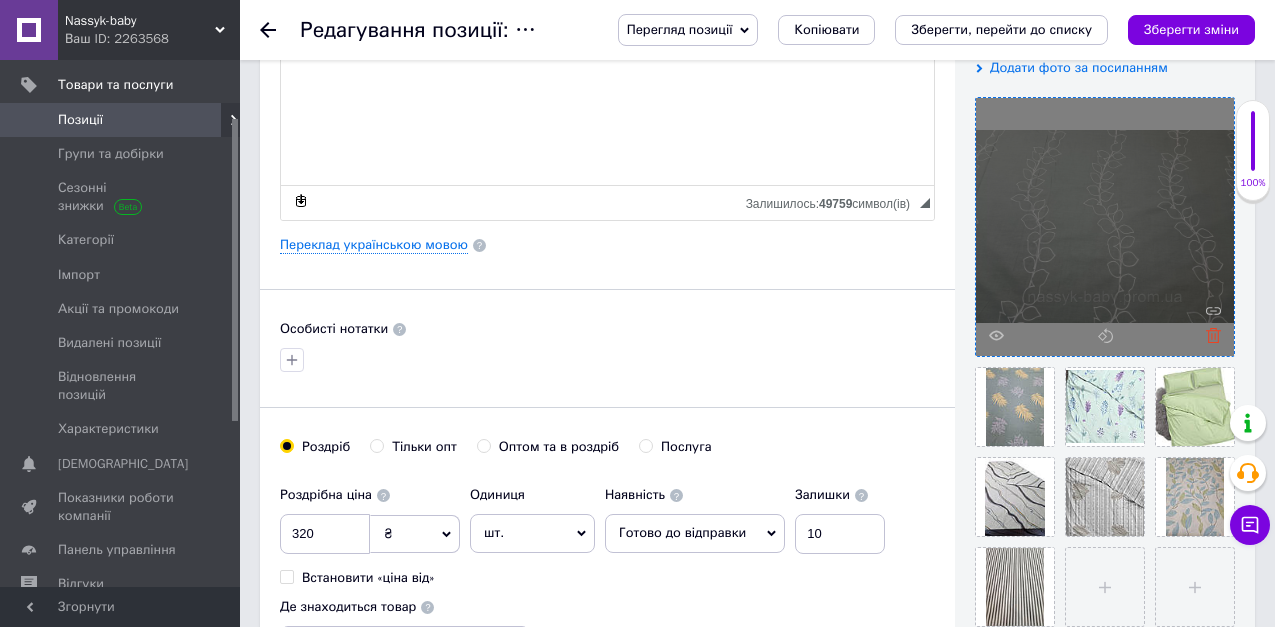 click 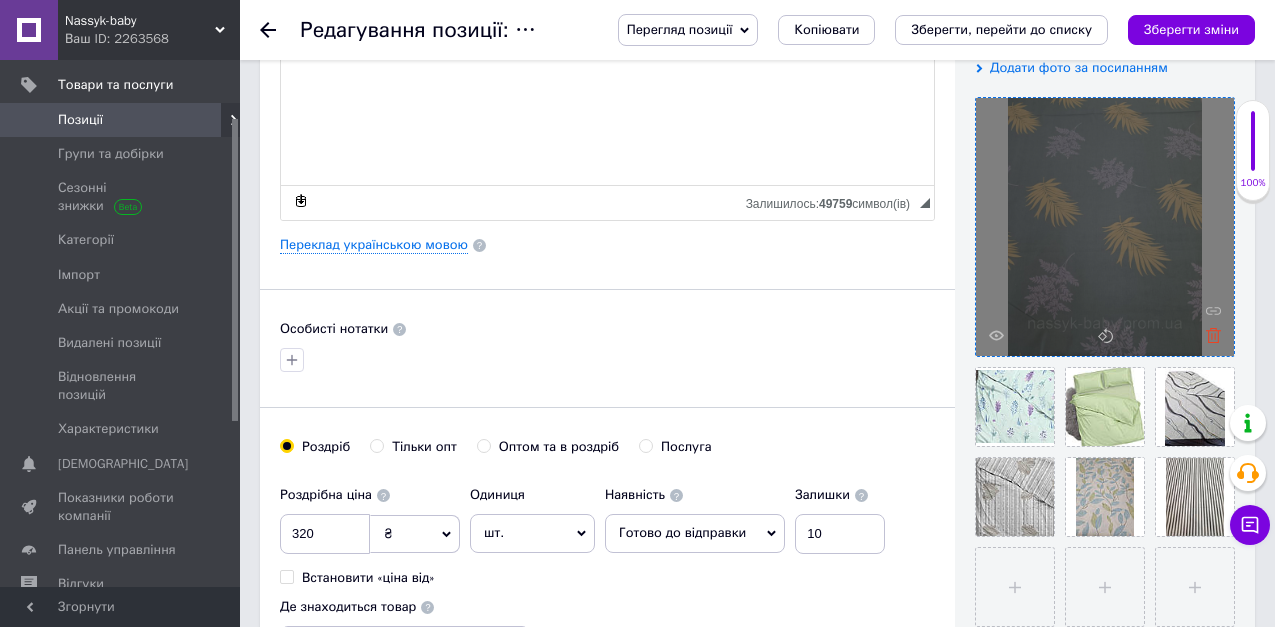 click 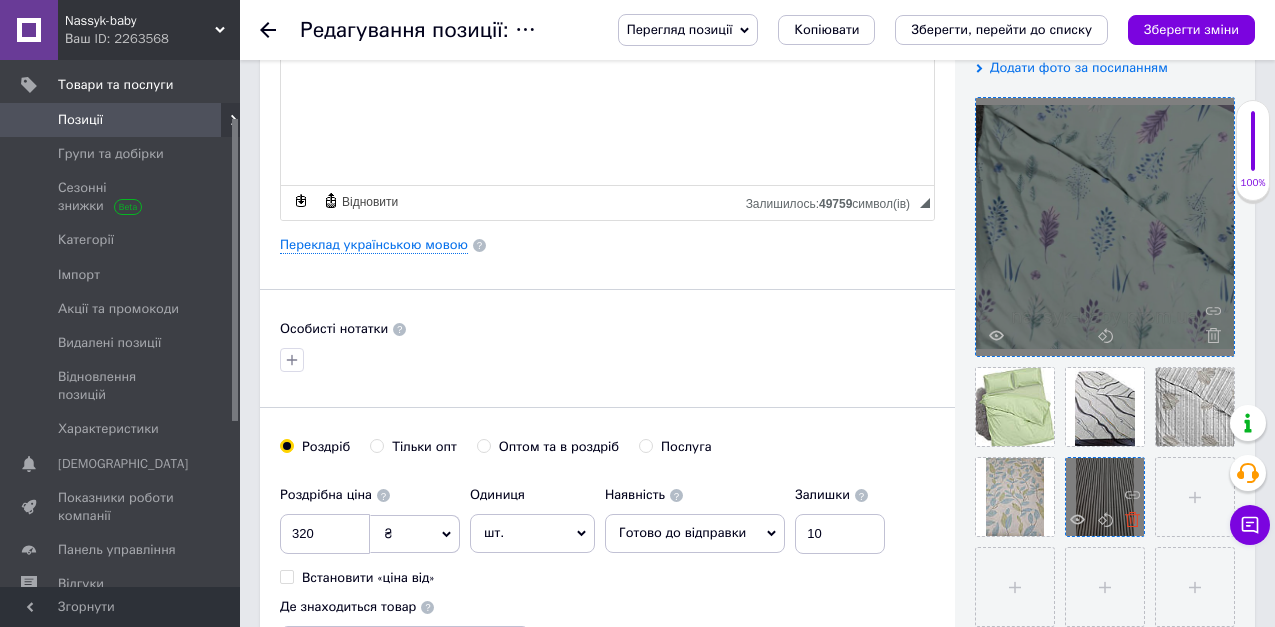 click 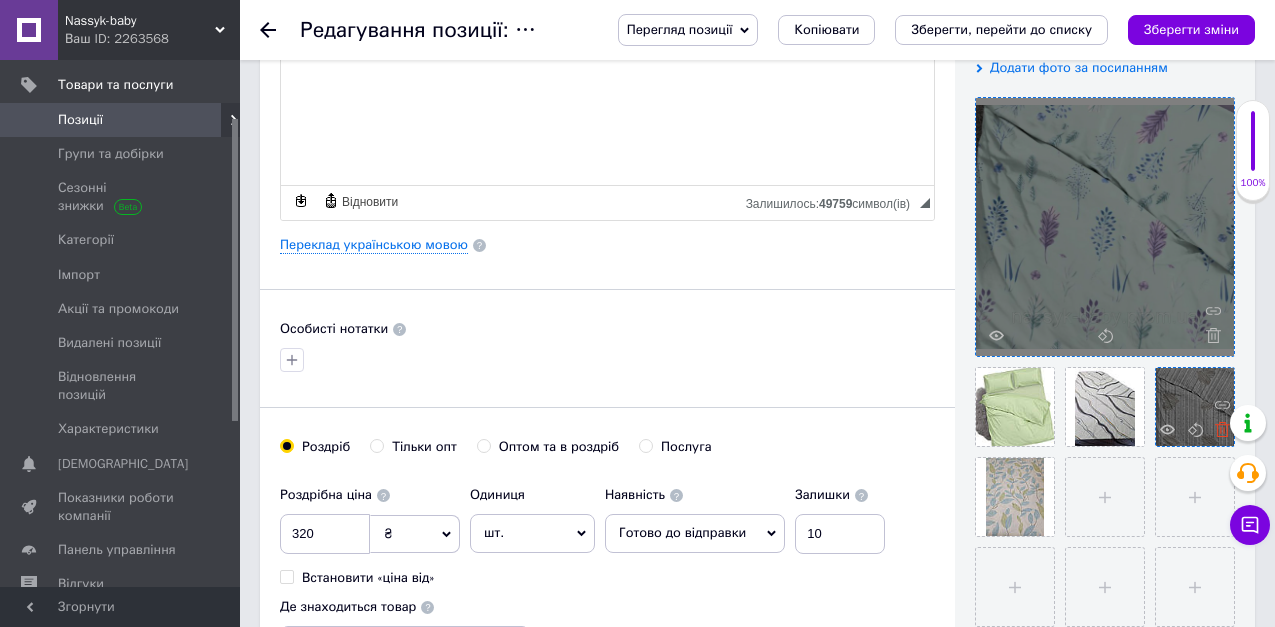 click 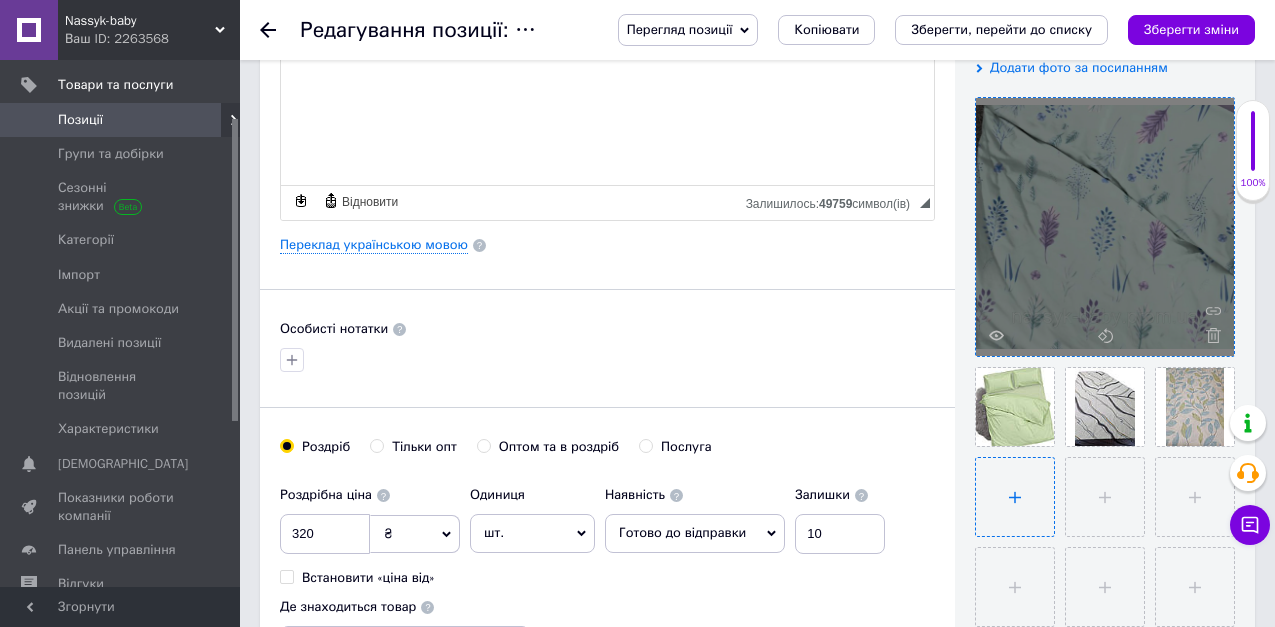 click at bounding box center (1015, 497) 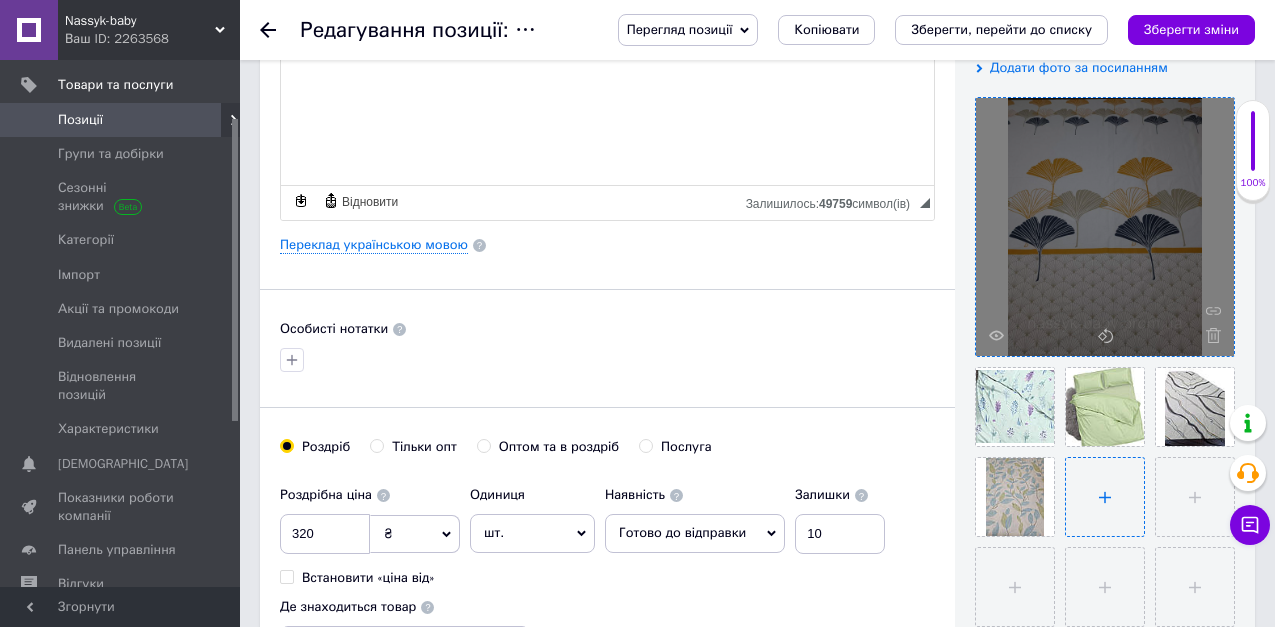 click at bounding box center (1105, 497) 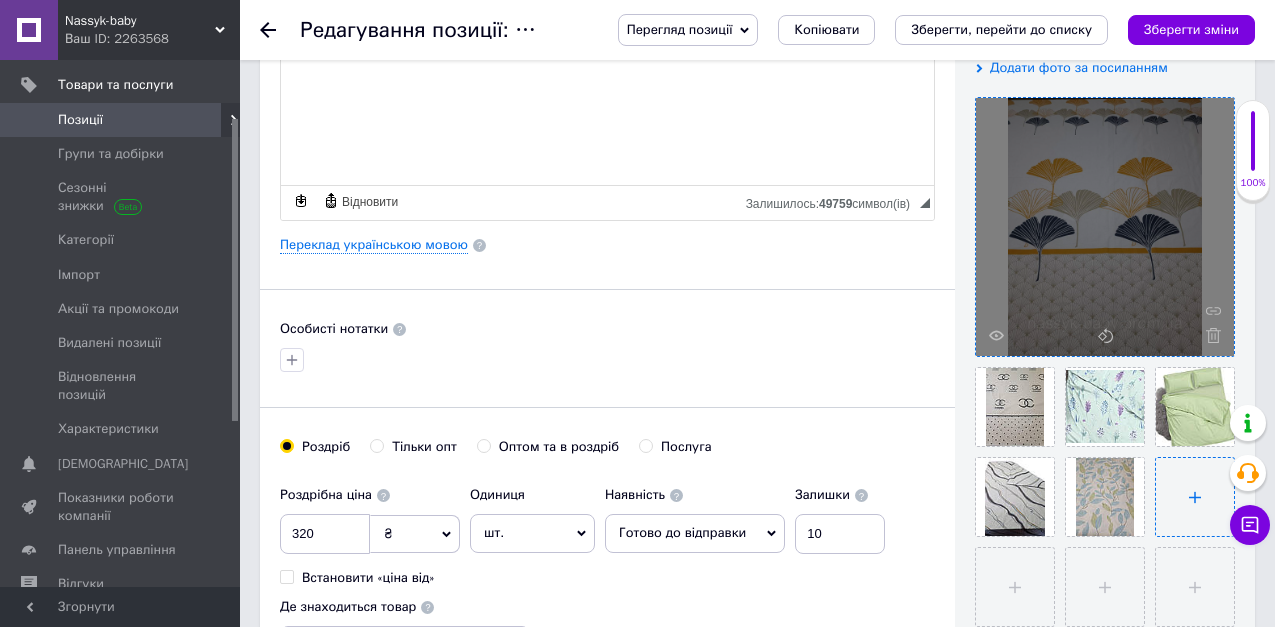 click at bounding box center (1195, 497) 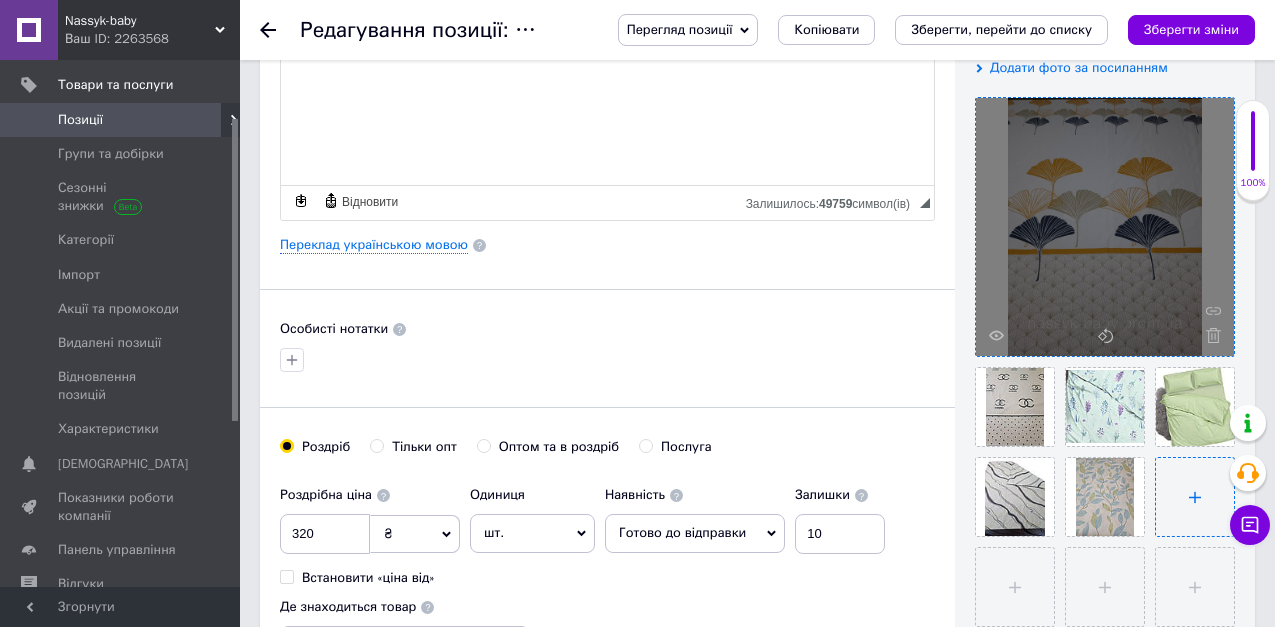 type on "C:\fakepath\изображение_viber_2025-01-06_[PHONE_NUMBER].jpg" 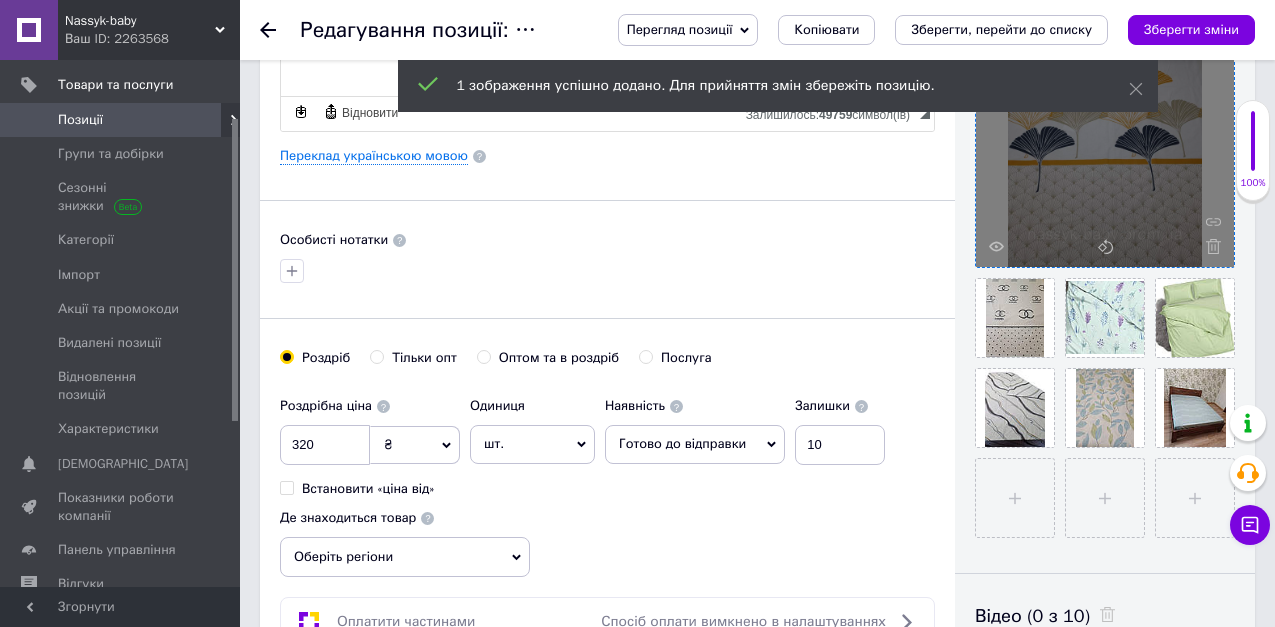 scroll, scrollTop: 500, scrollLeft: 0, axis: vertical 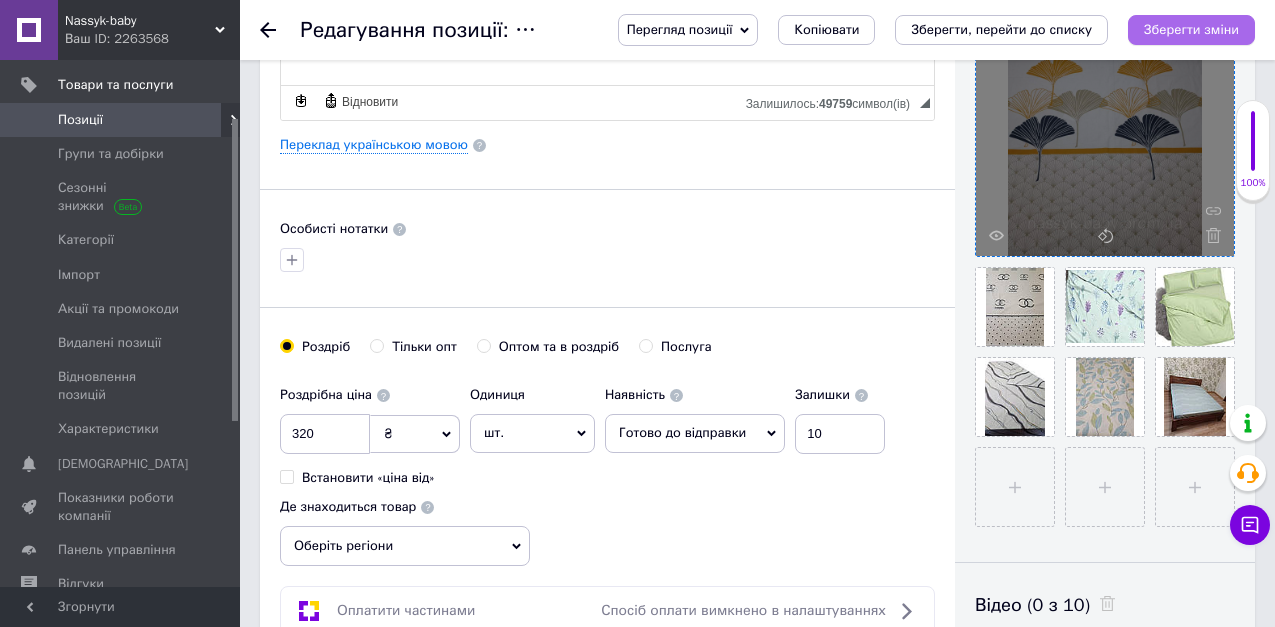 click on "Зберегти зміни" at bounding box center [1191, 29] 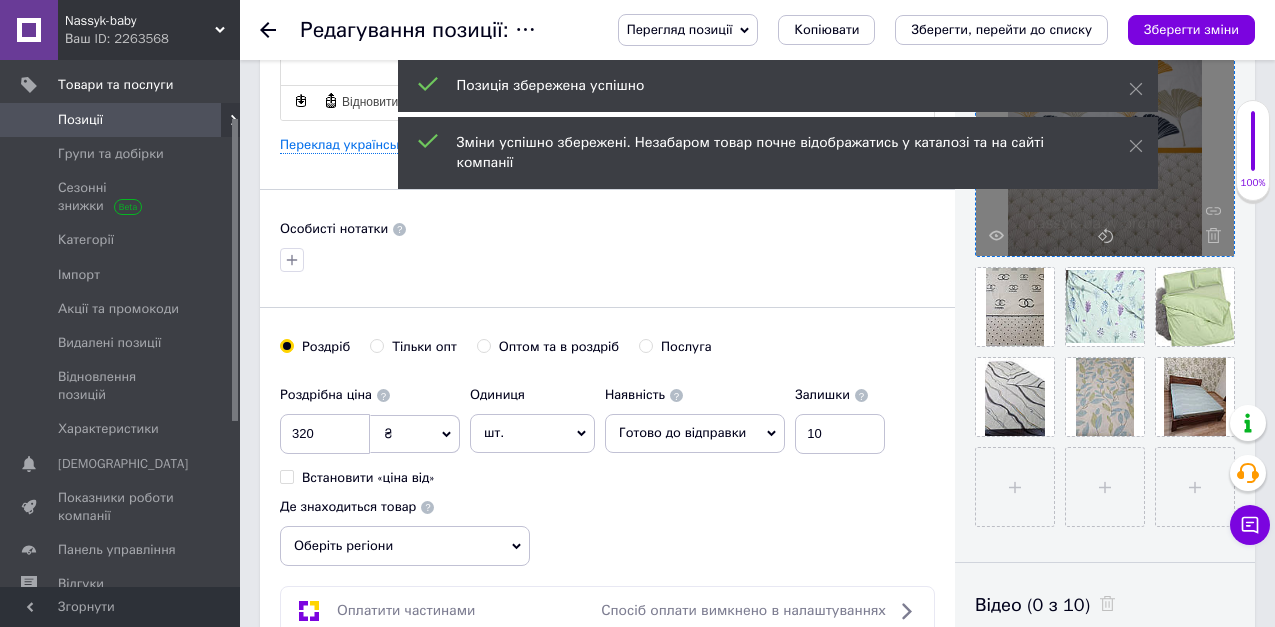 click 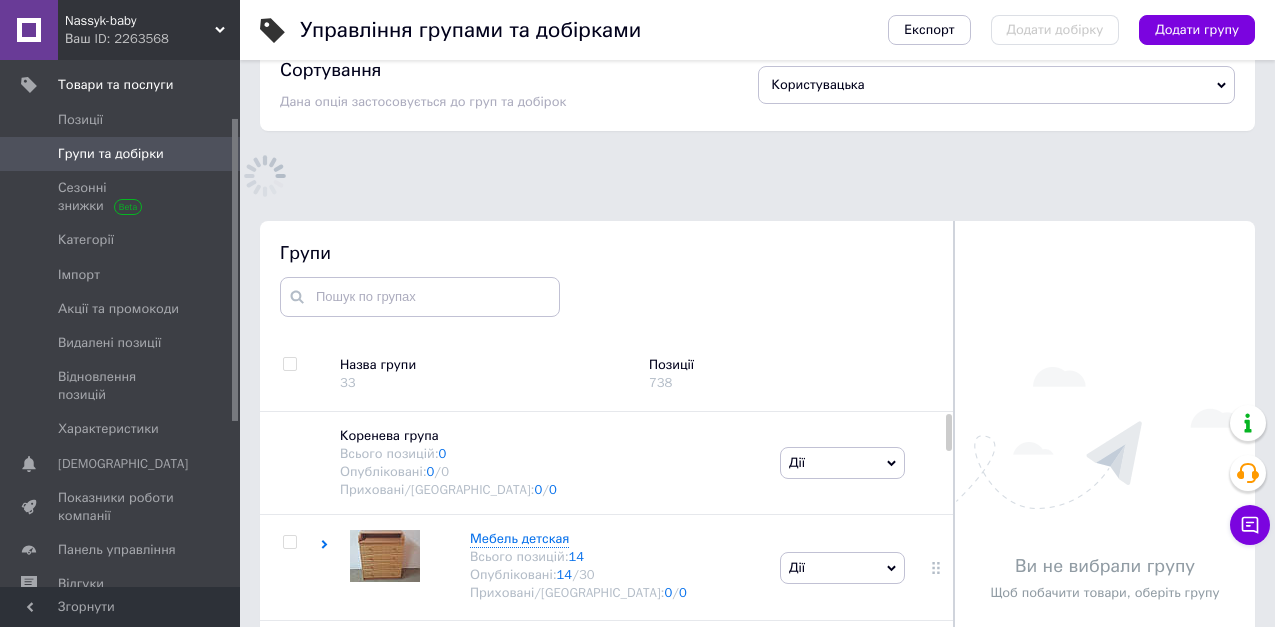 scroll, scrollTop: 183, scrollLeft: 0, axis: vertical 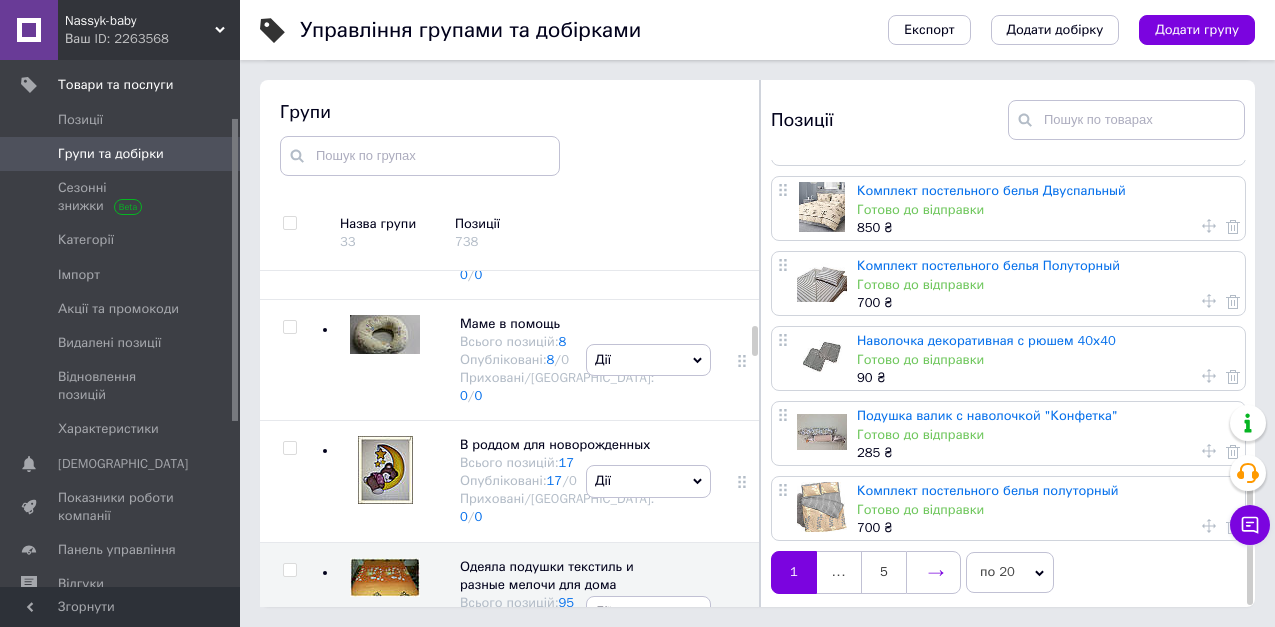 click 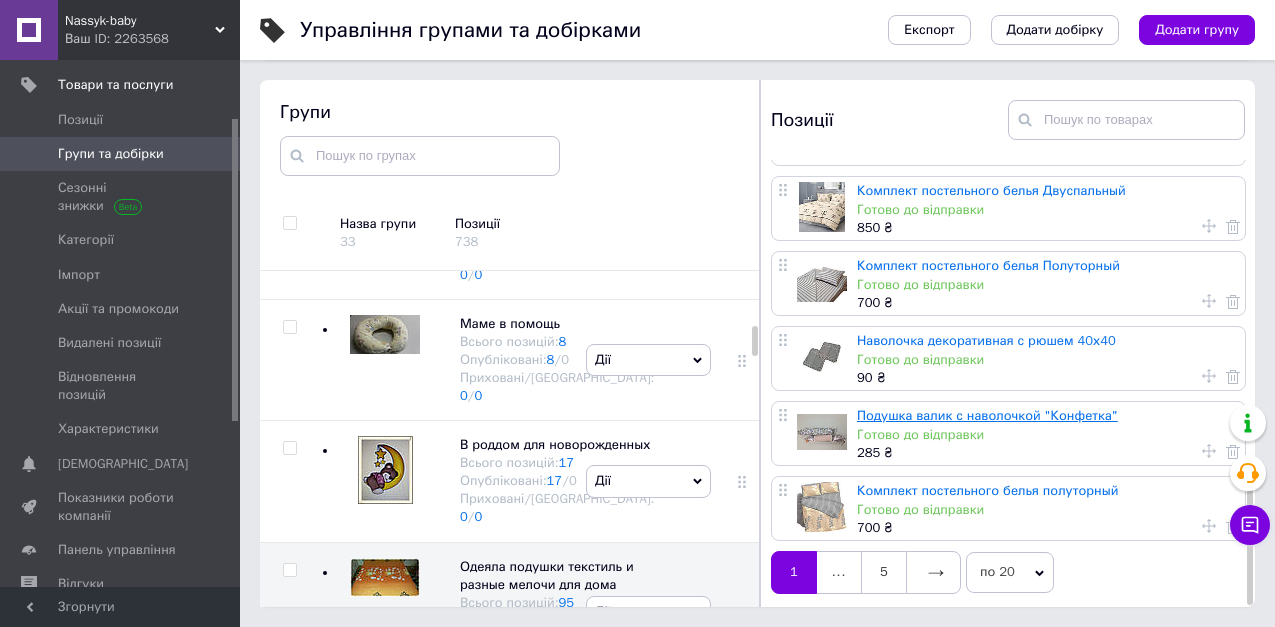 scroll, scrollTop: 0, scrollLeft: 0, axis: both 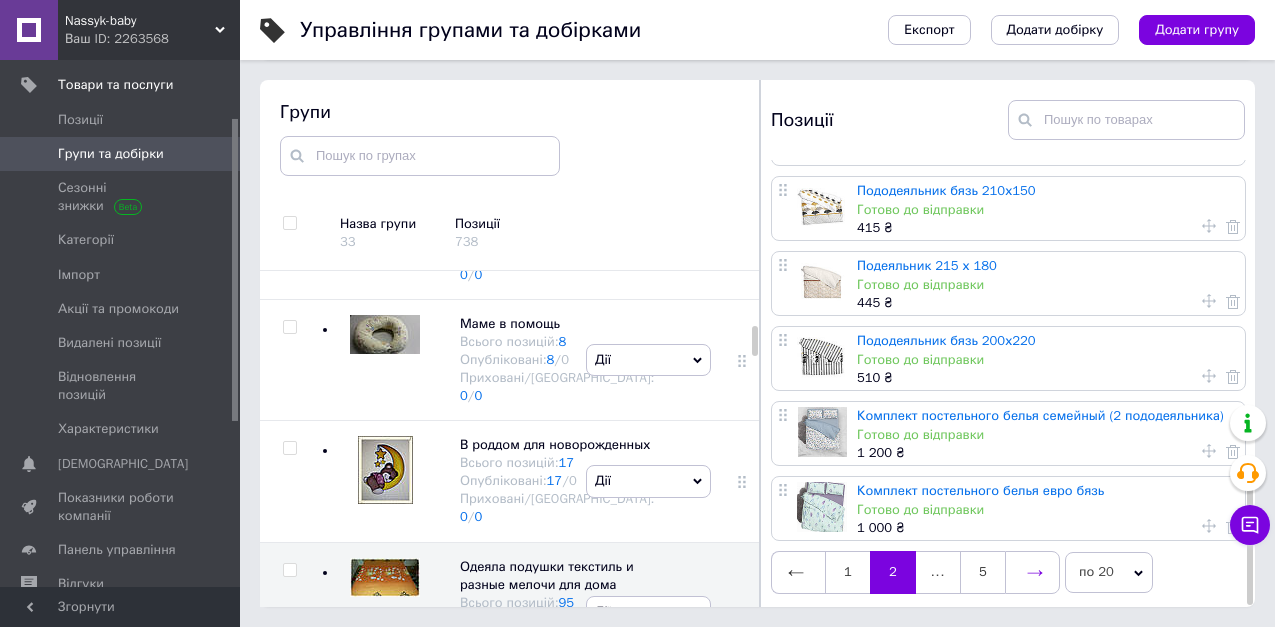 click 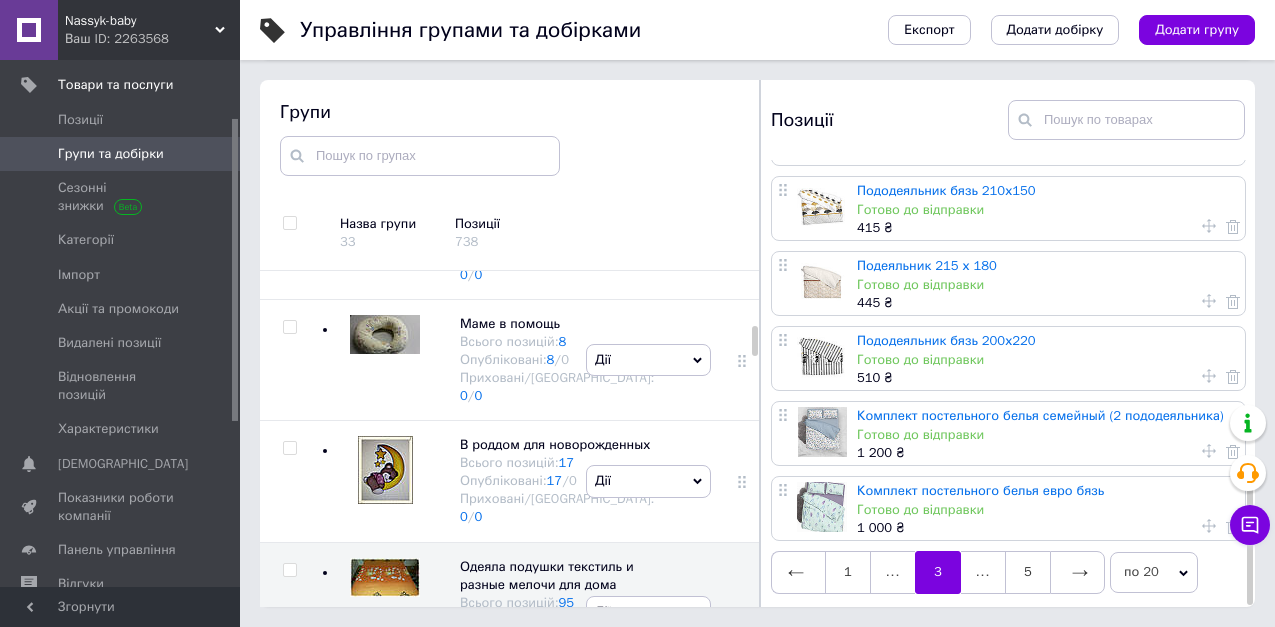 scroll, scrollTop: 0, scrollLeft: 0, axis: both 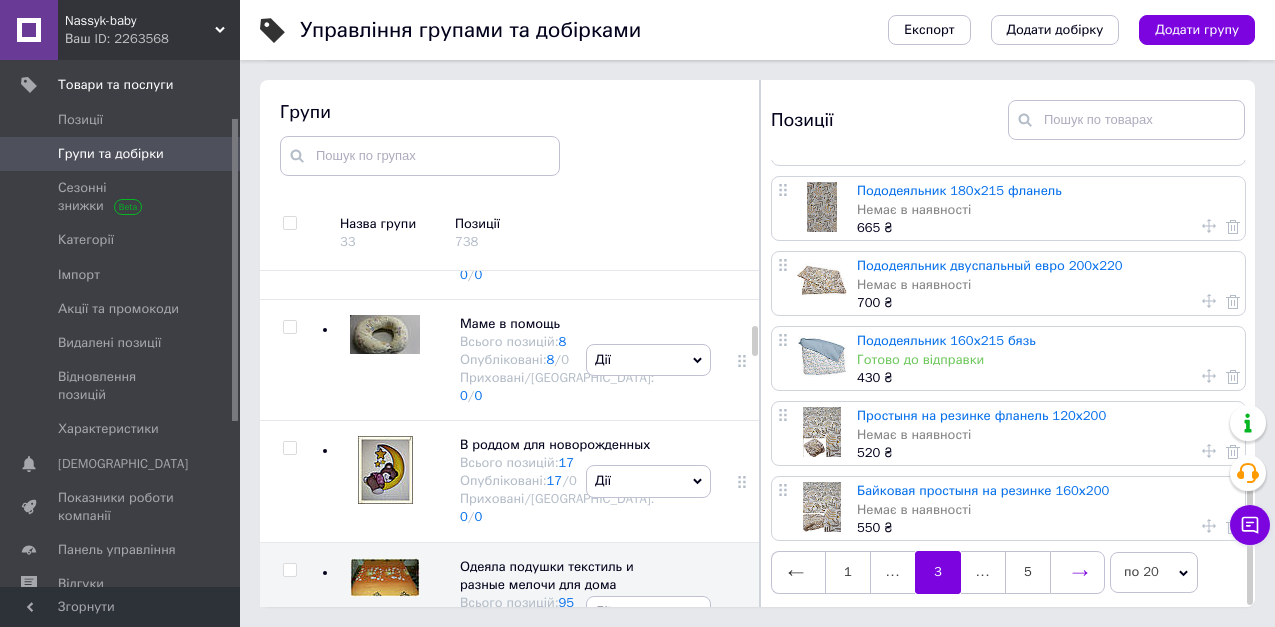 click at bounding box center [1077, 572] 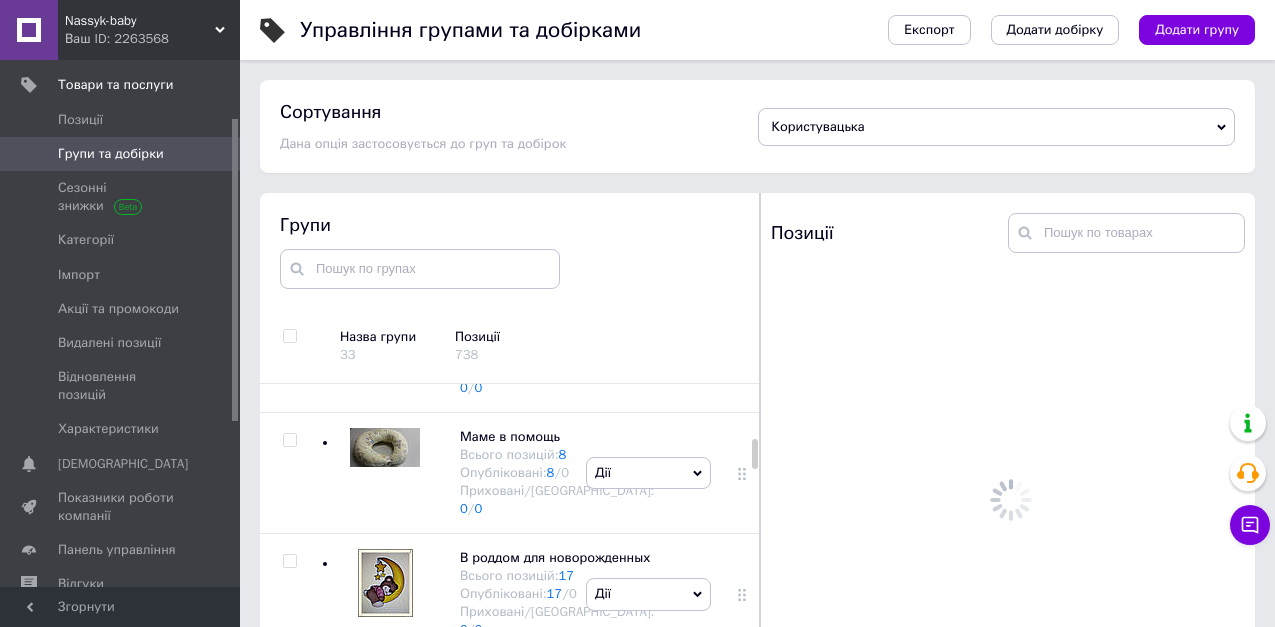 scroll, scrollTop: 0, scrollLeft: 0, axis: both 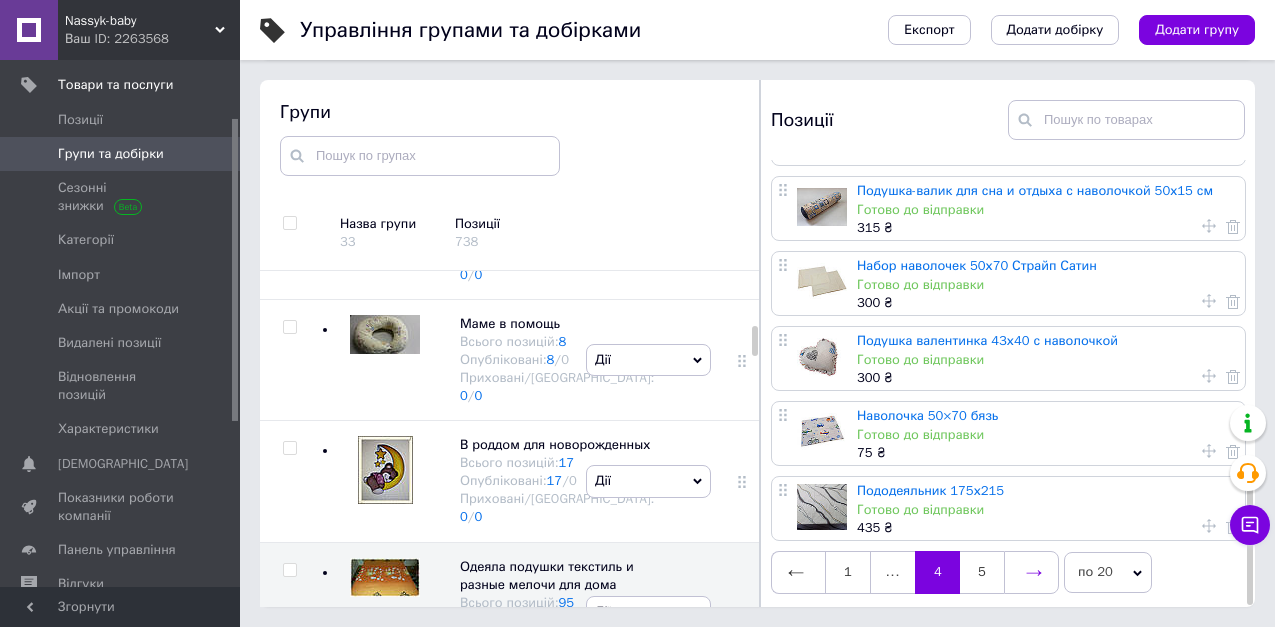 click 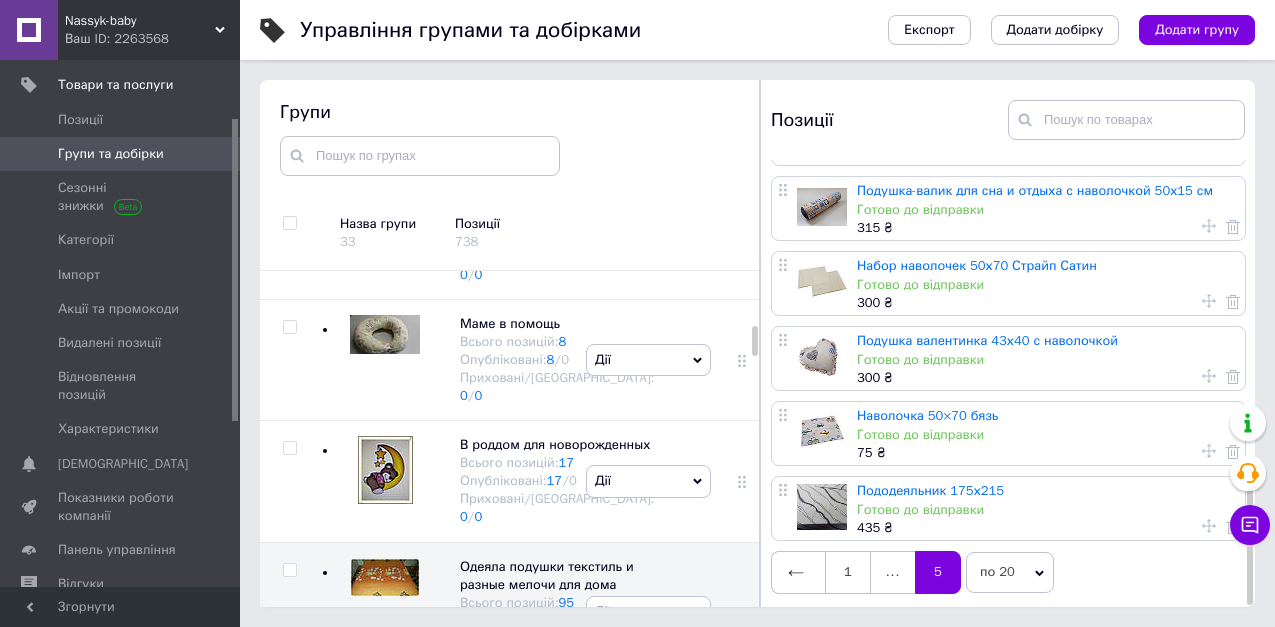scroll, scrollTop: 0, scrollLeft: 0, axis: both 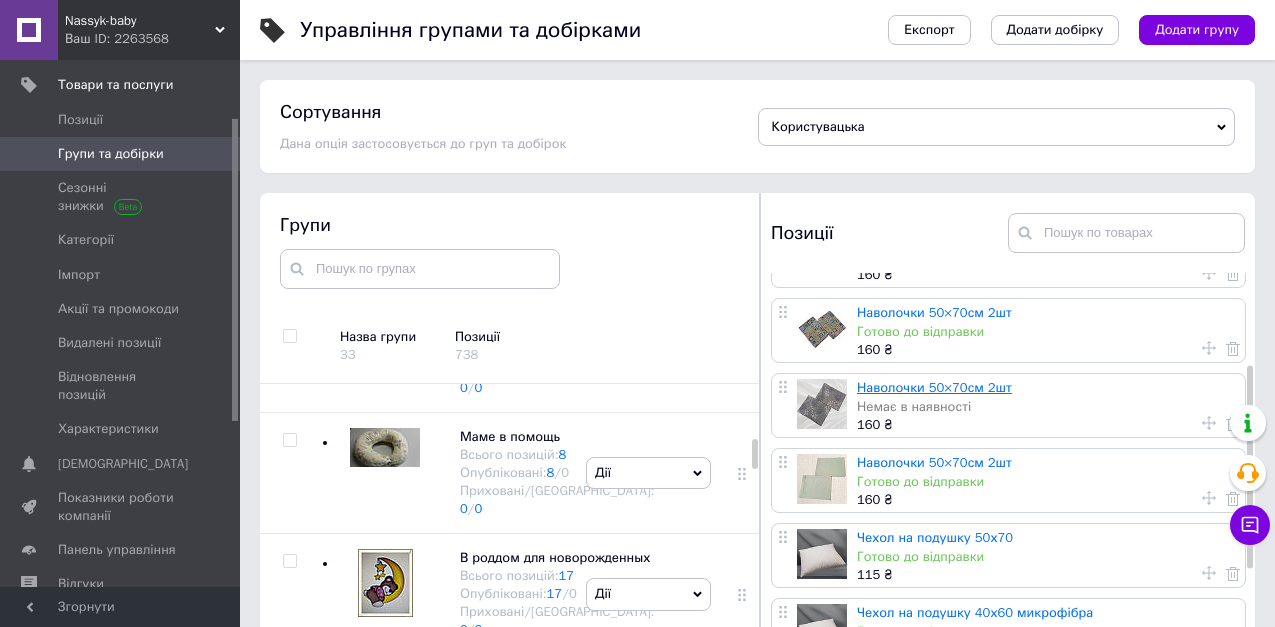 click on "Наволочки 50×70см  2шт" at bounding box center [934, 387] 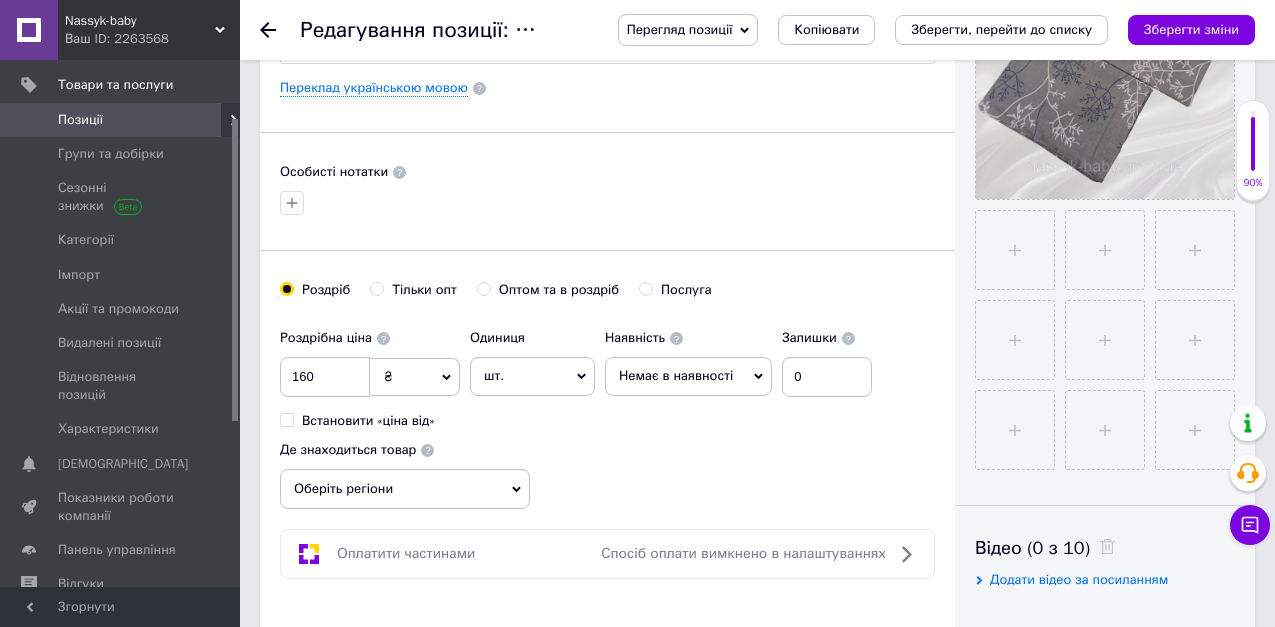 scroll, scrollTop: 600, scrollLeft: 0, axis: vertical 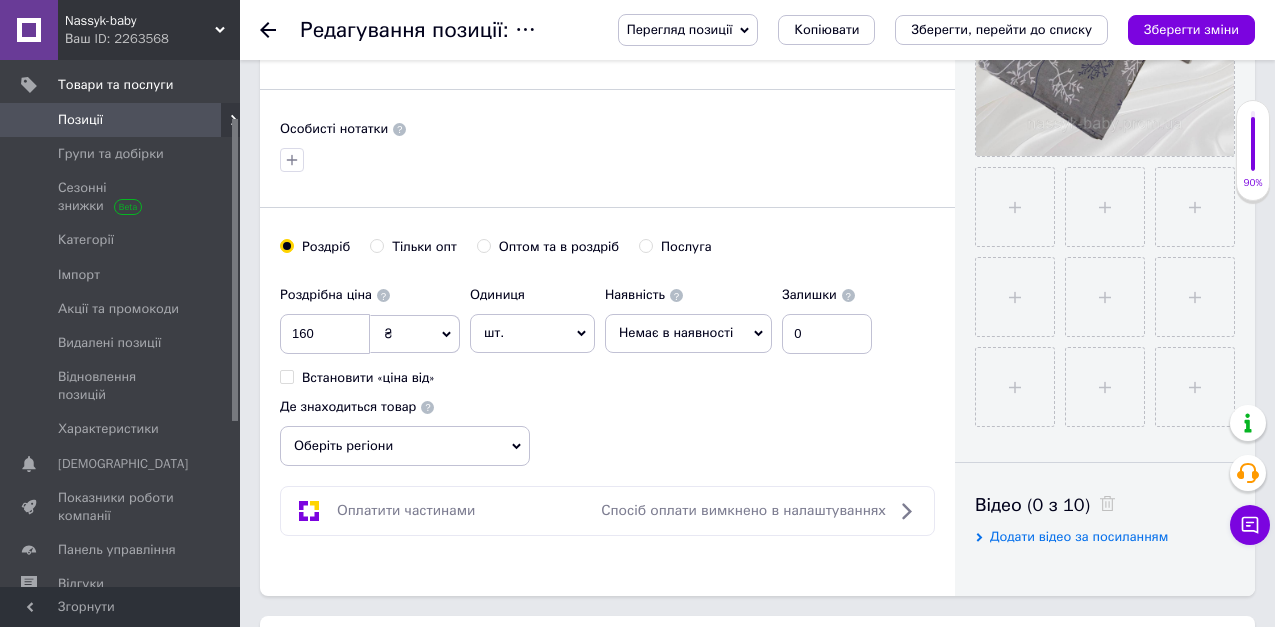 click on "Немає в наявності" at bounding box center [676, 332] 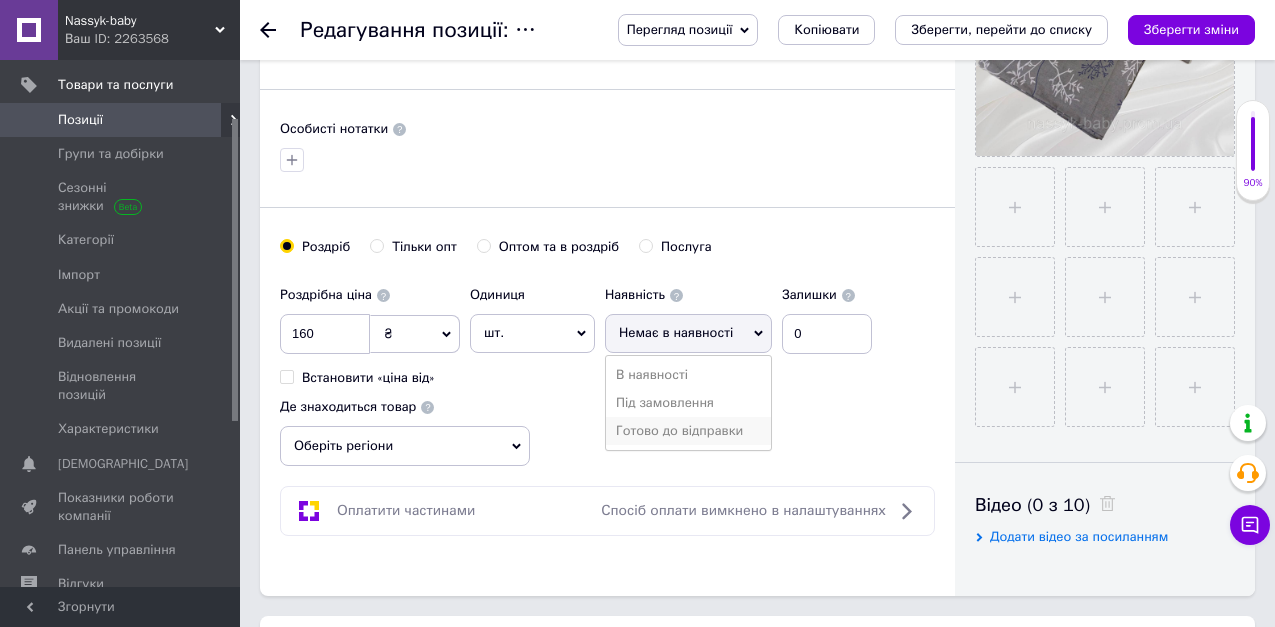 click on "Готово до відправки" at bounding box center (688, 431) 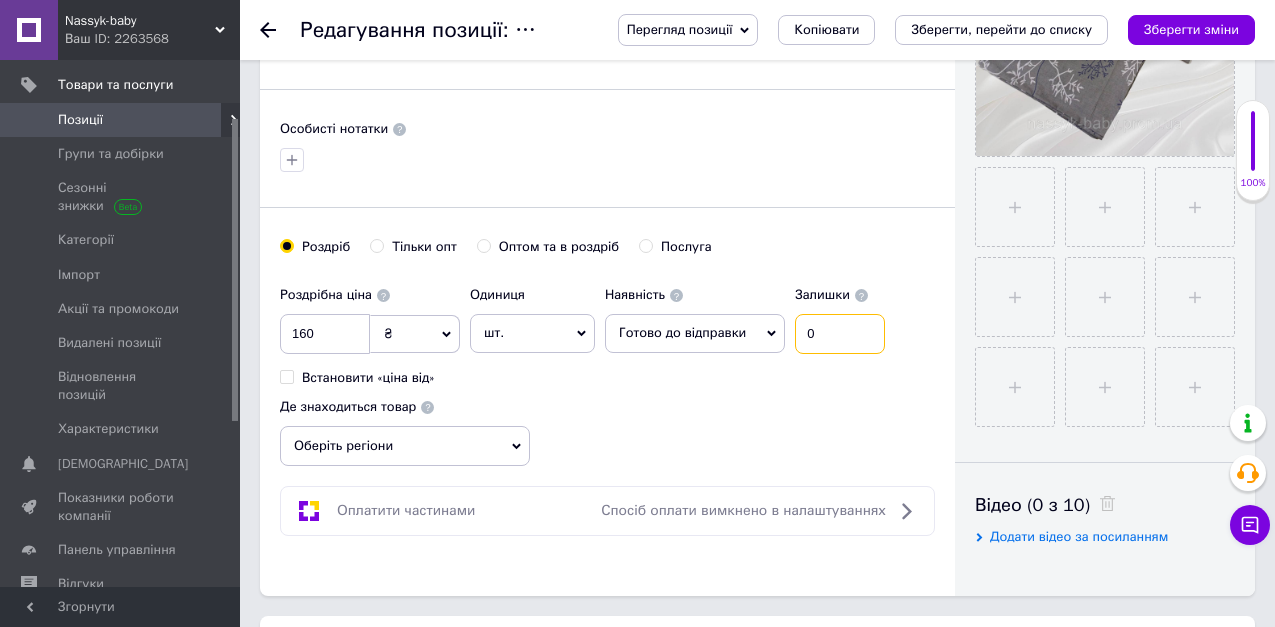 click on "0" at bounding box center (840, 334) 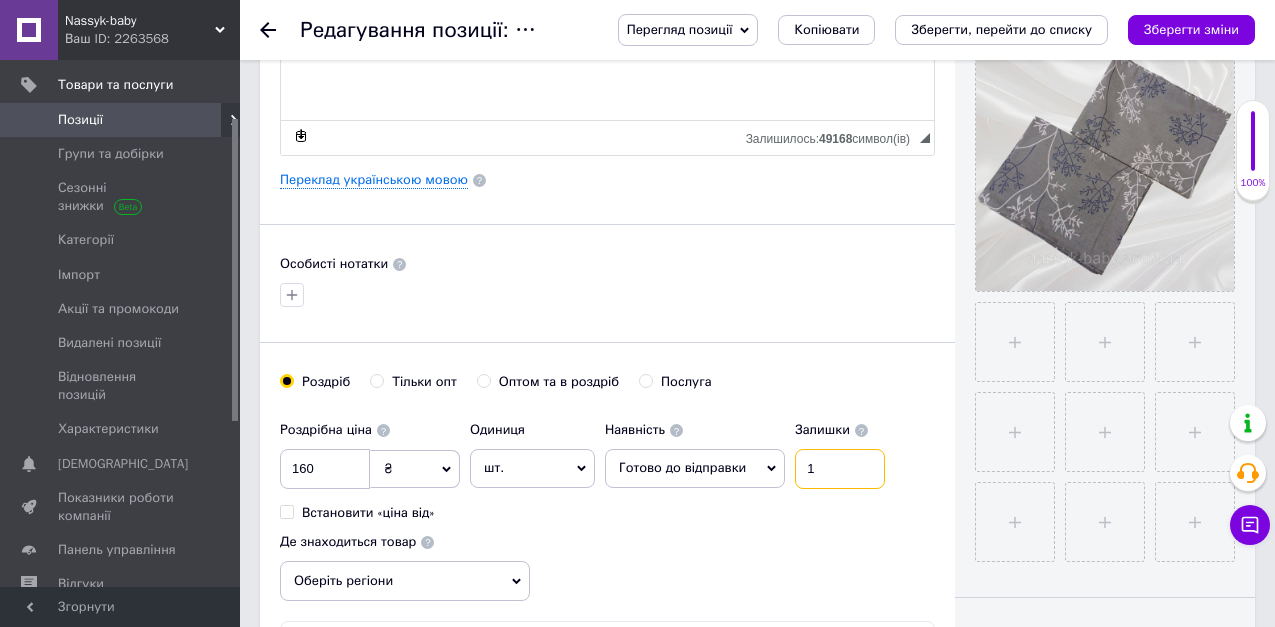 scroll, scrollTop: 200, scrollLeft: 0, axis: vertical 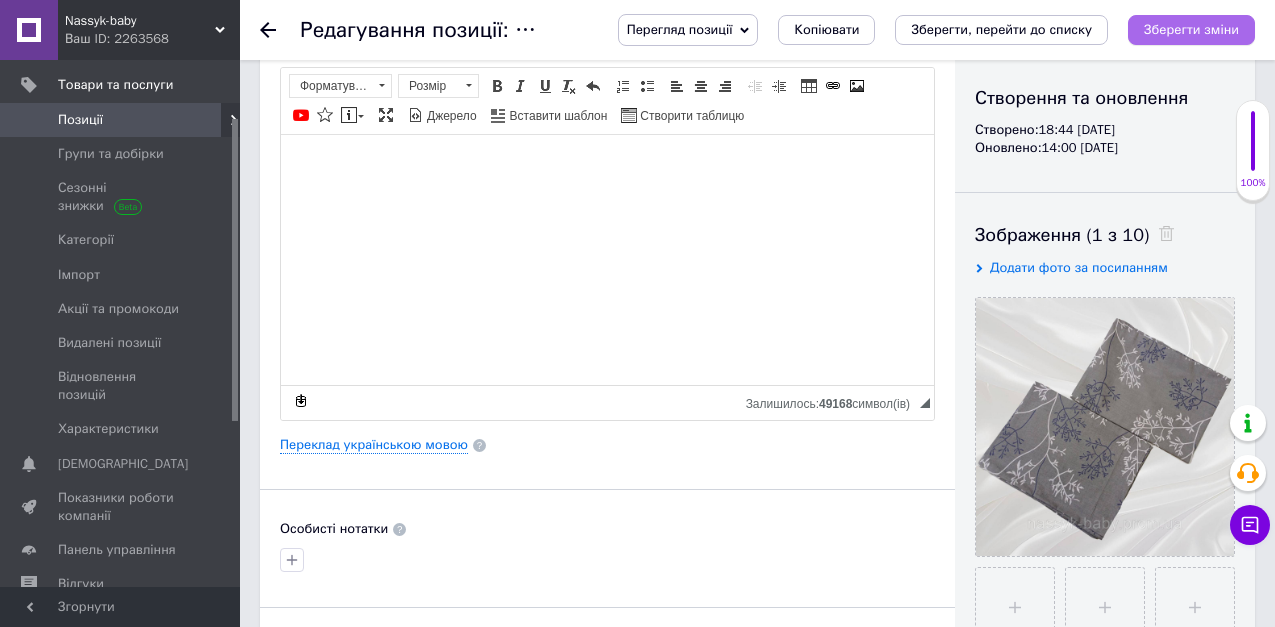 type on "1" 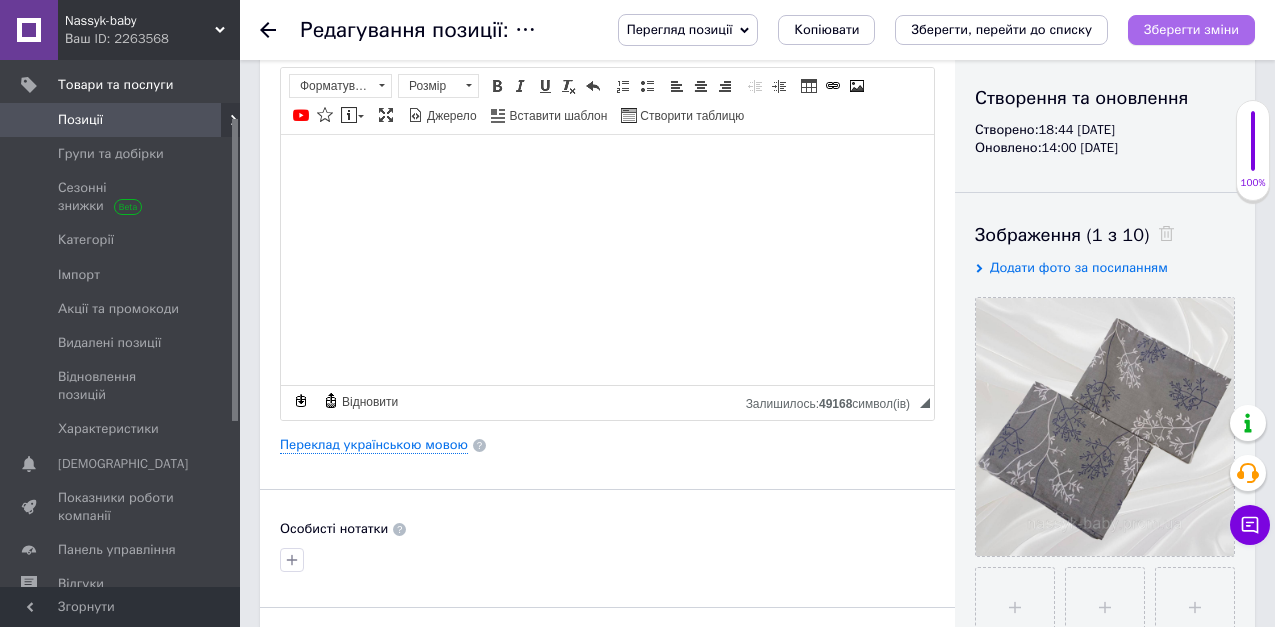 click on "Зберегти зміни" at bounding box center [1191, 29] 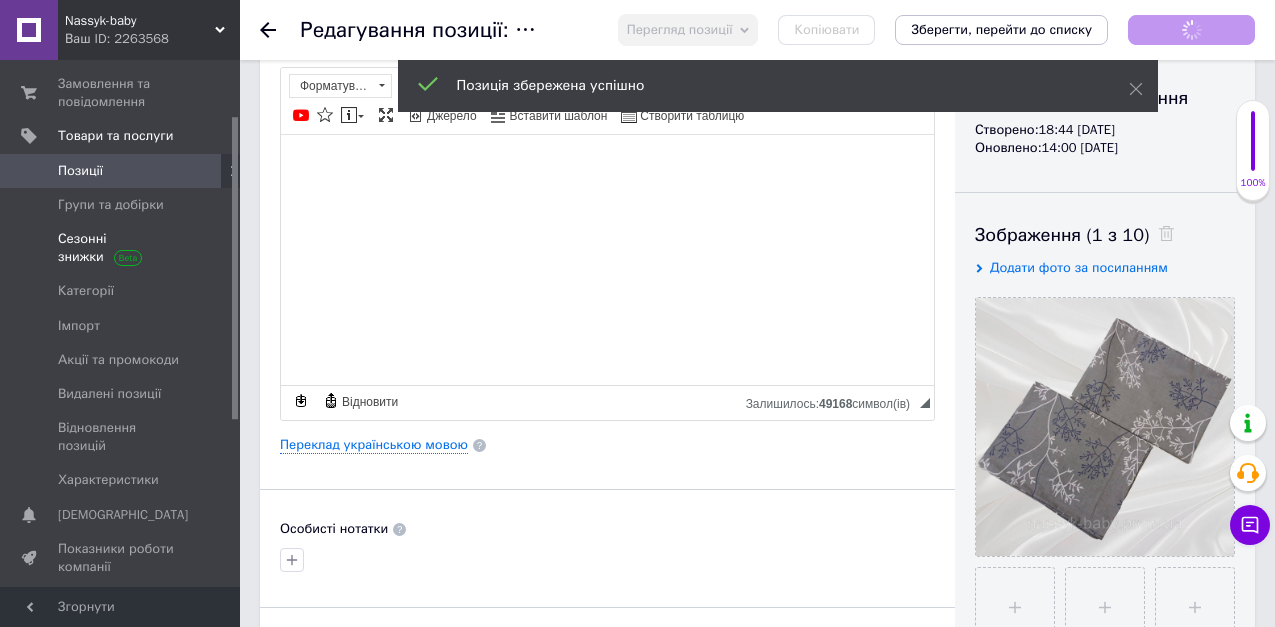 scroll, scrollTop: 0, scrollLeft: 0, axis: both 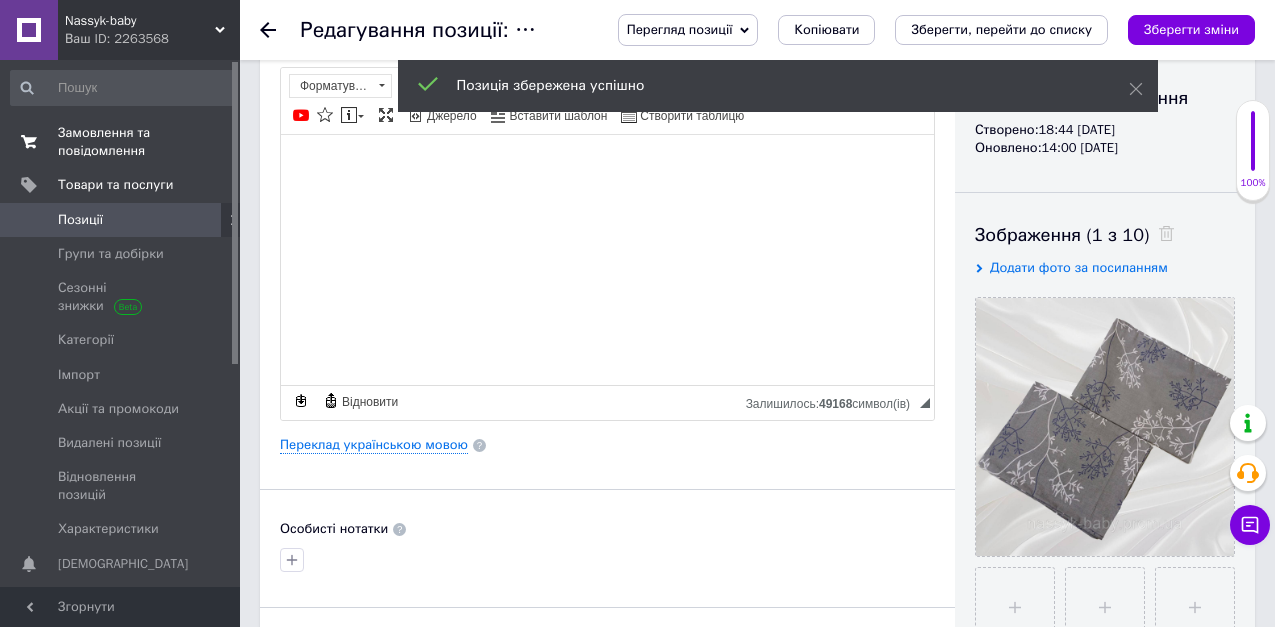 click on "Замовлення та повідомлення" at bounding box center [121, 142] 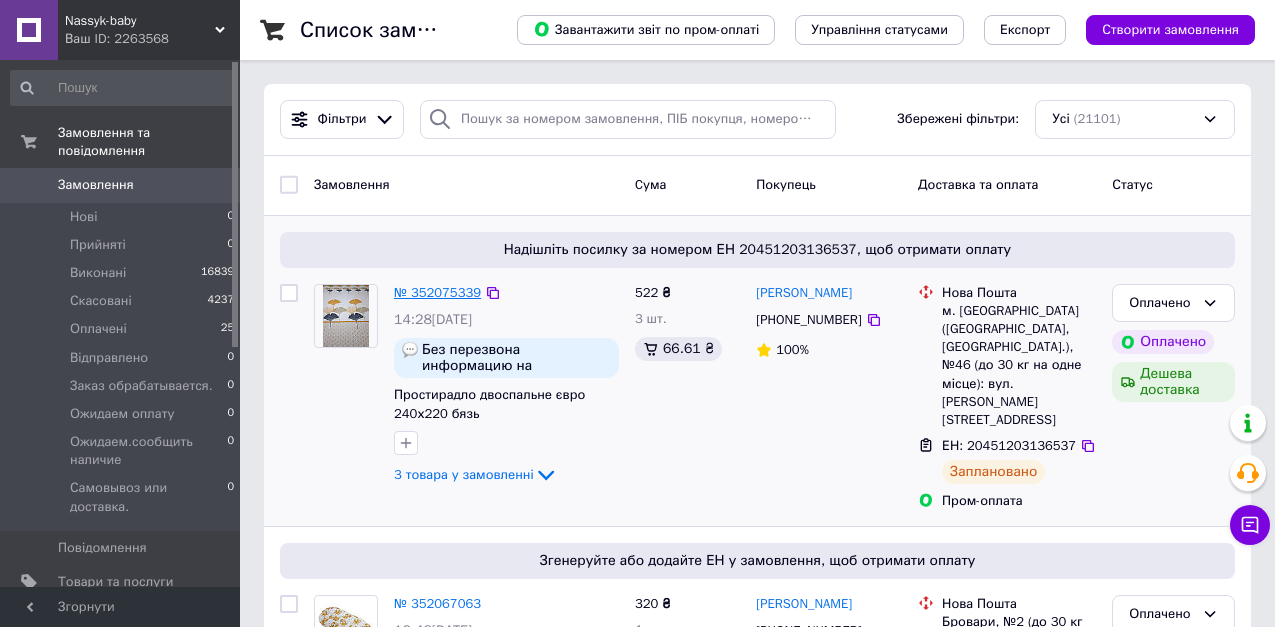 click on "№ 352075339" at bounding box center [437, 292] 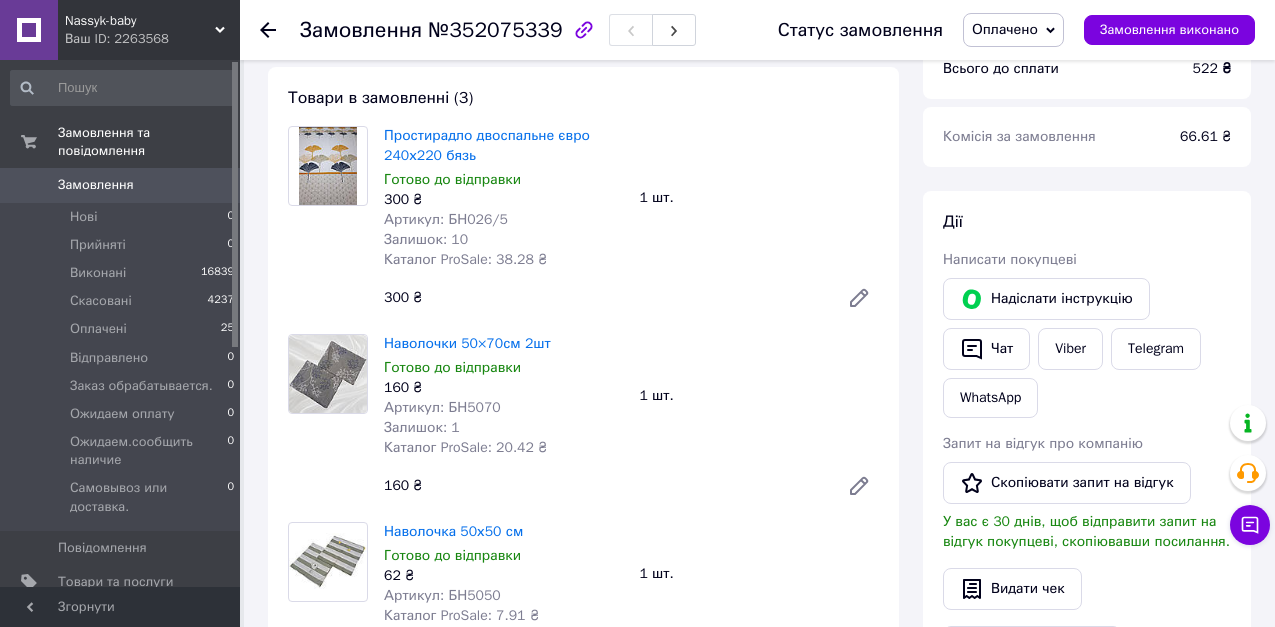 scroll, scrollTop: 200, scrollLeft: 0, axis: vertical 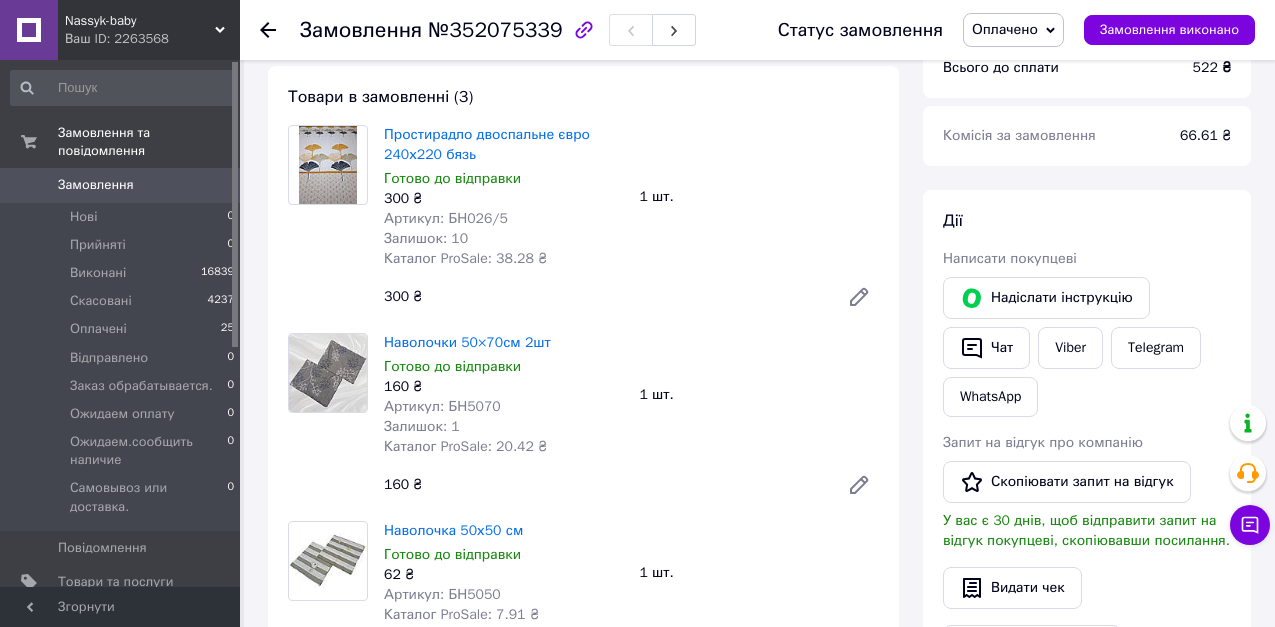 click 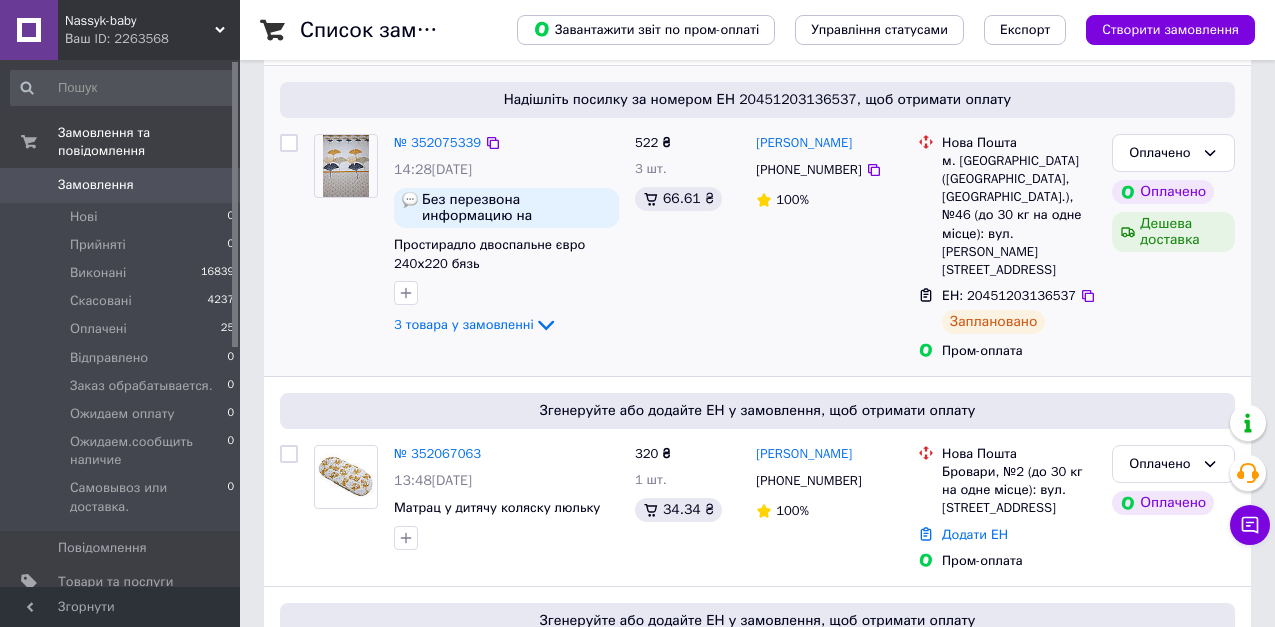 scroll, scrollTop: 300, scrollLeft: 0, axis: vertical 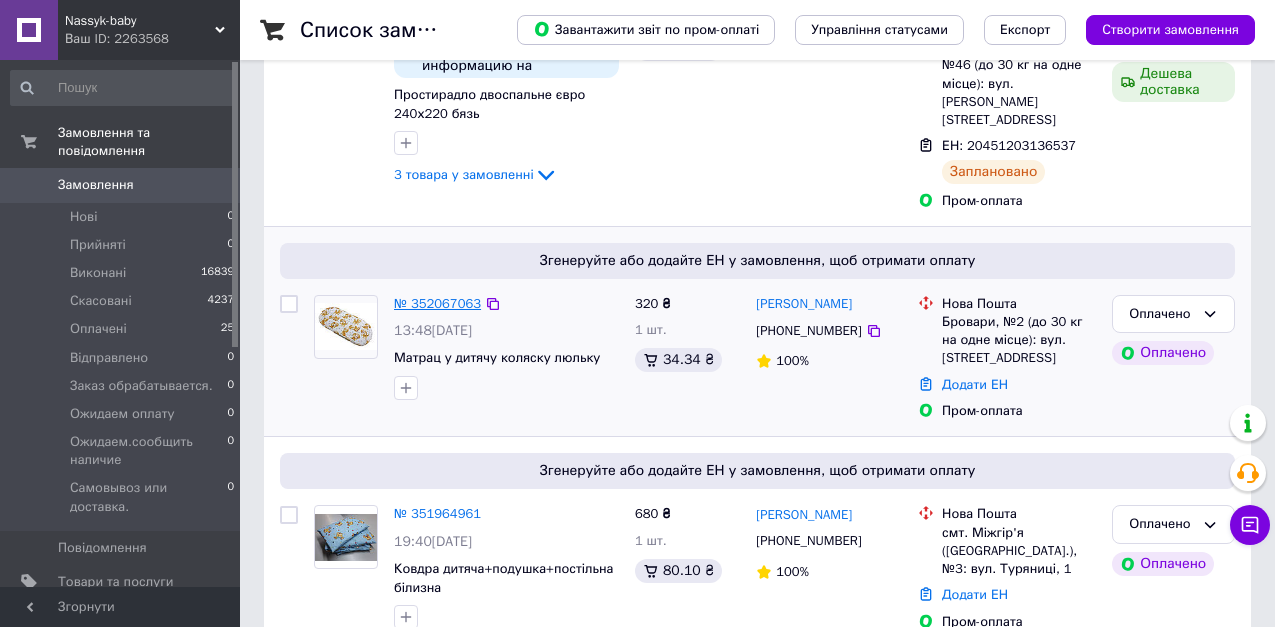 click on "№ 352067063" at bounding box center [437, 303] 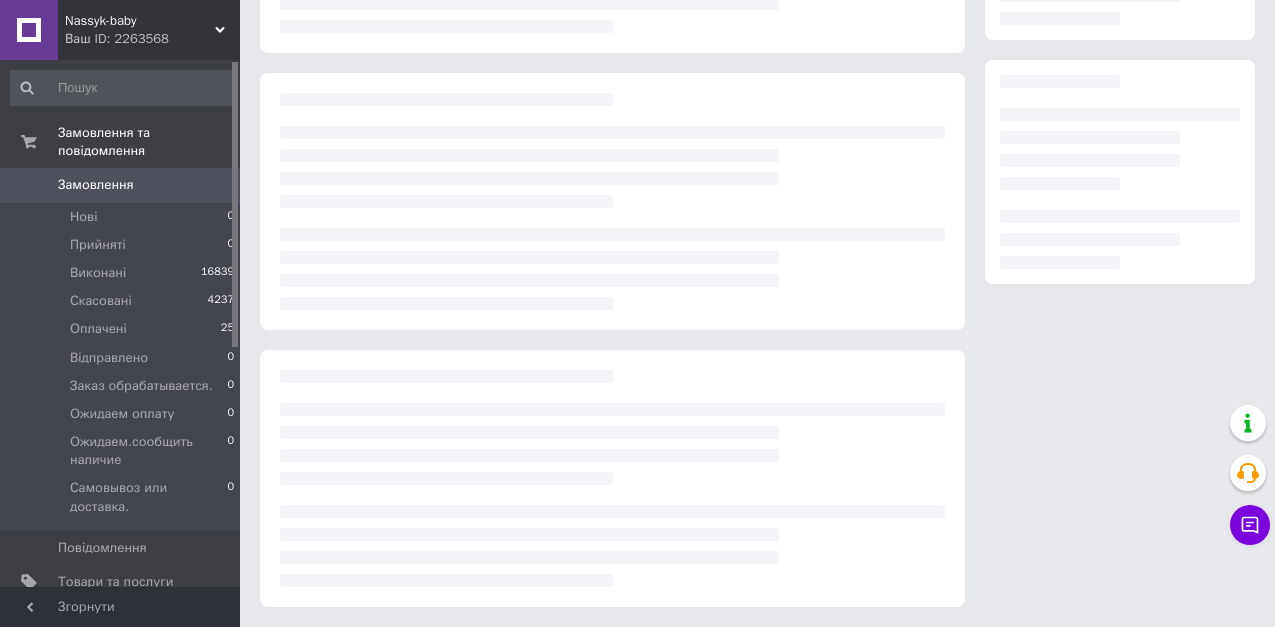 scroll, scrollTop: 300, scrollLeft: 0, axis: vertical 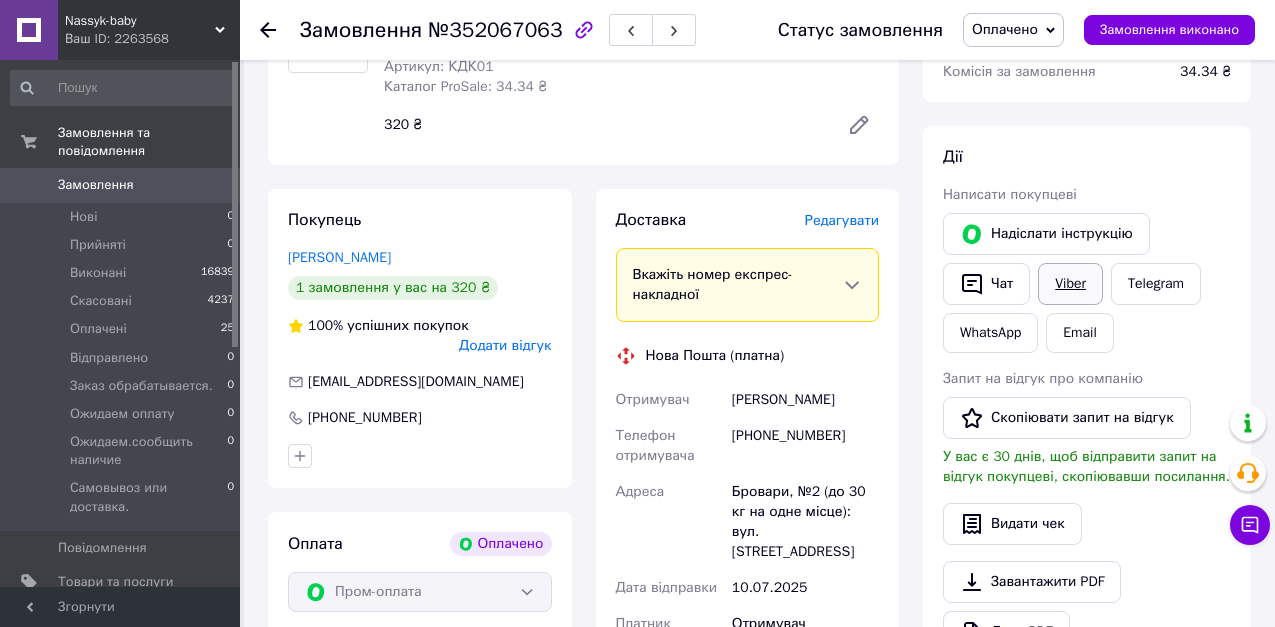 click on "Viber" at bounding box center [1070, 284] 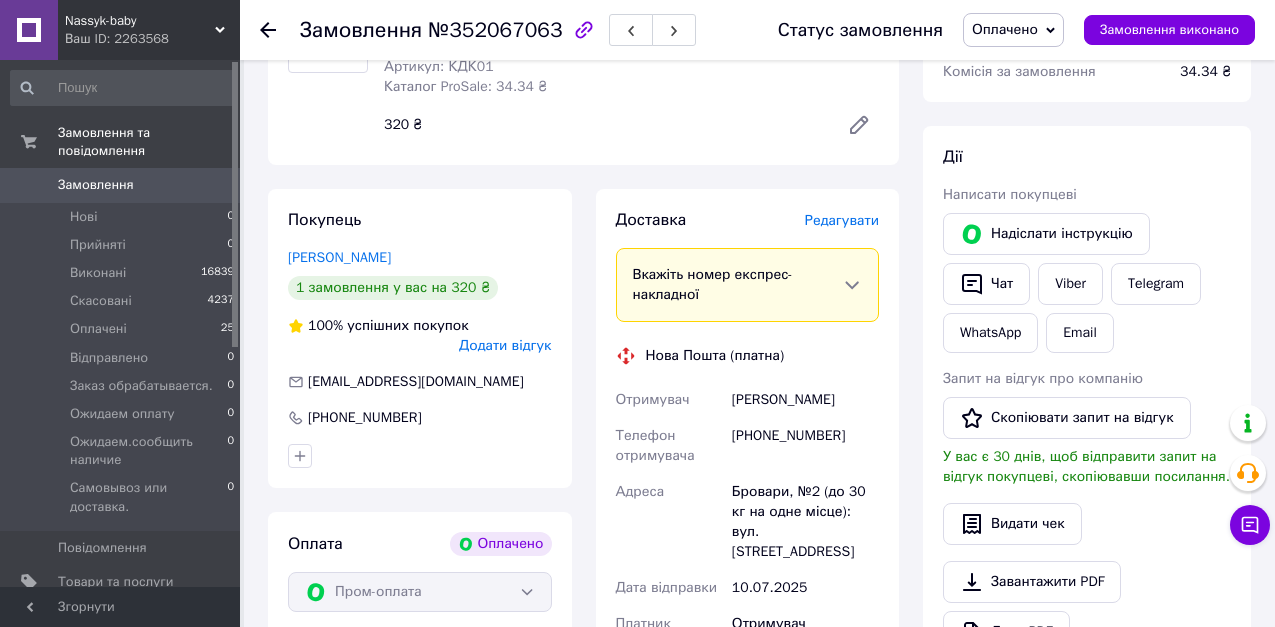 click 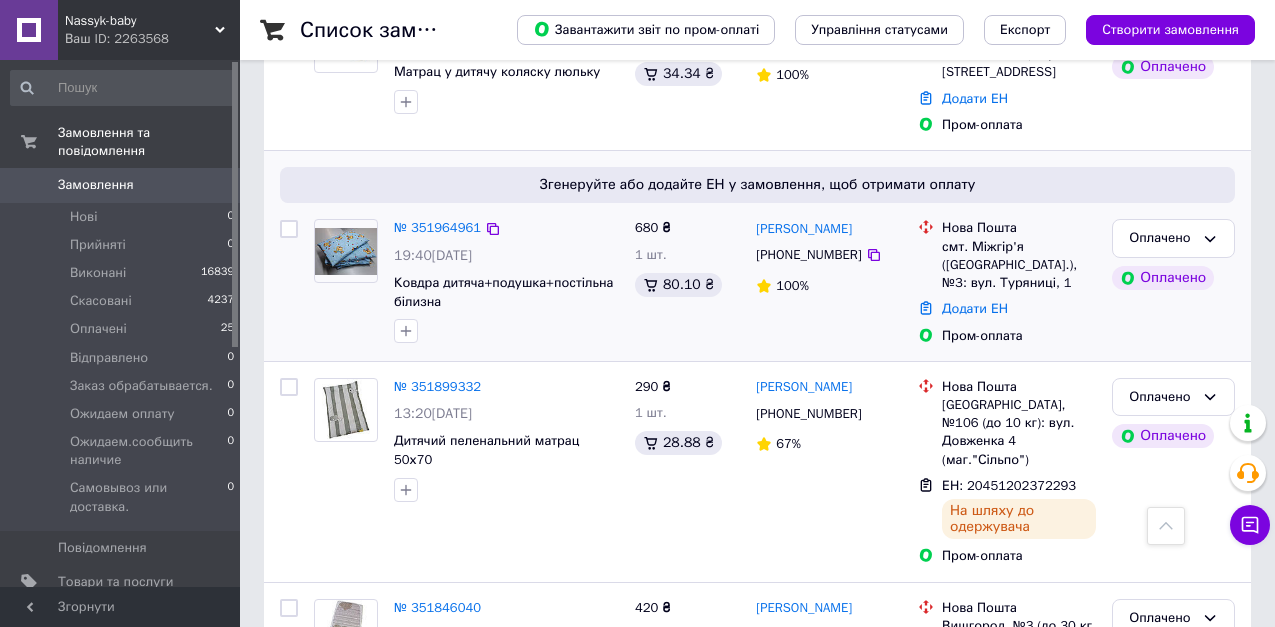scroll, scrollTop: 600, scrollLeft: 0, axis: vertical 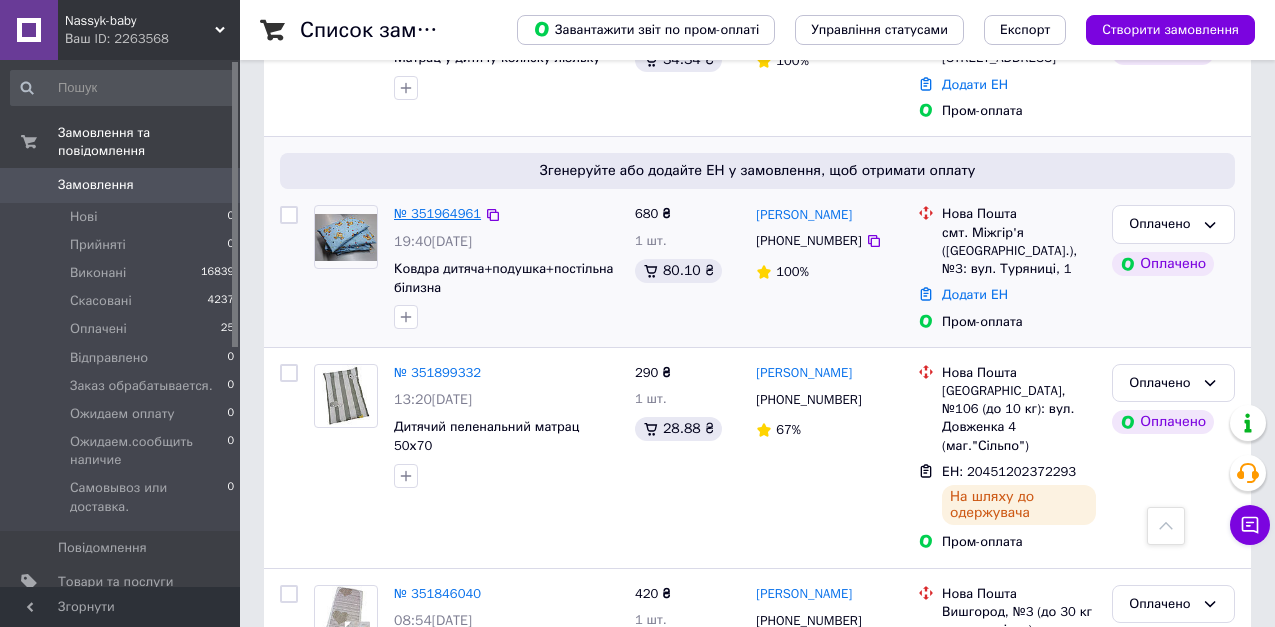 click on "№ 351964961" at bounding box center [437, 213] 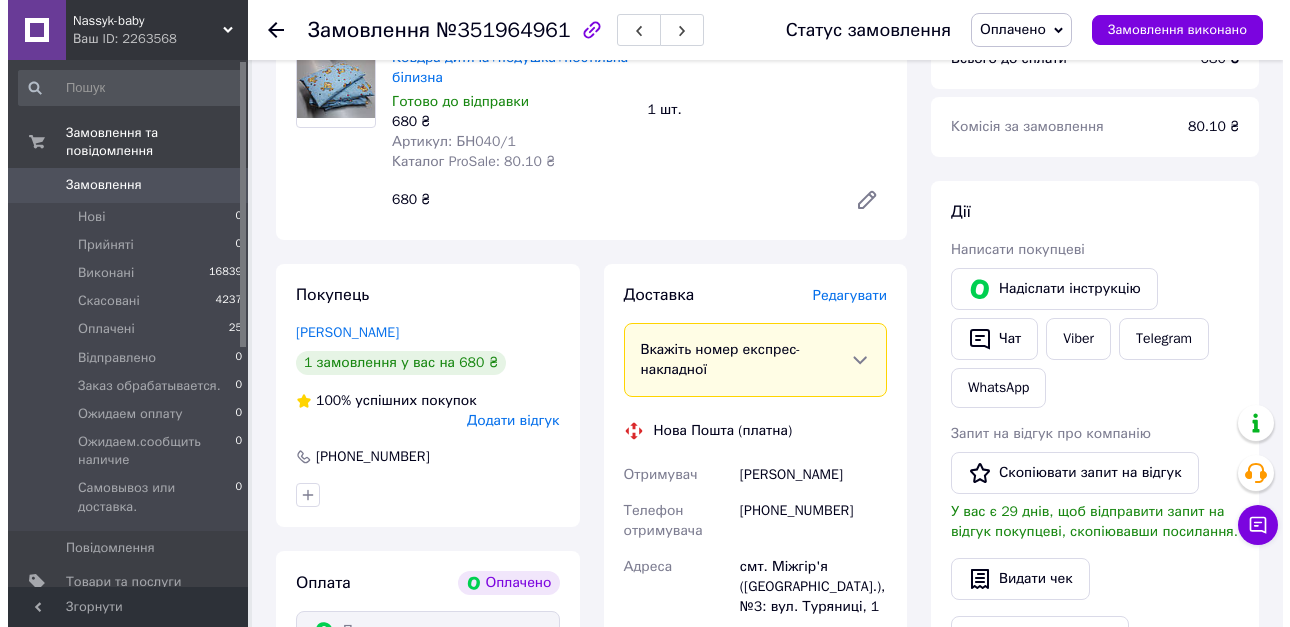 scroll, scrollTop: 100, scrollLeft: 0, axis: vertical 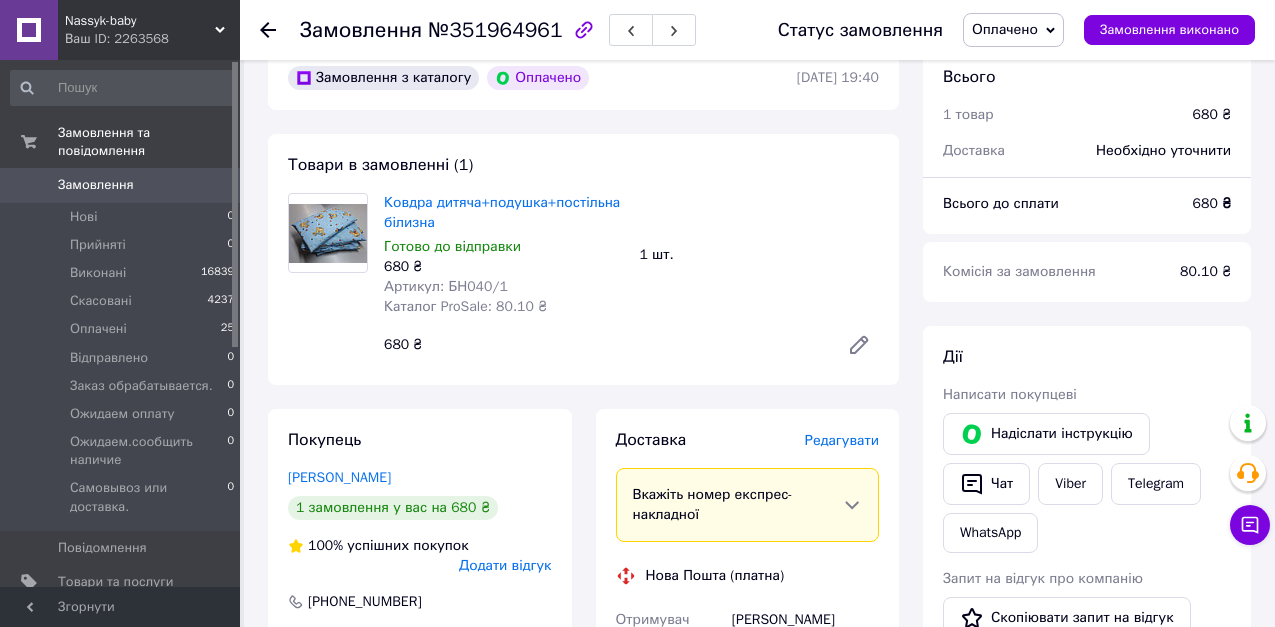 click on "Редагувати" at bounding box center (842, 440) 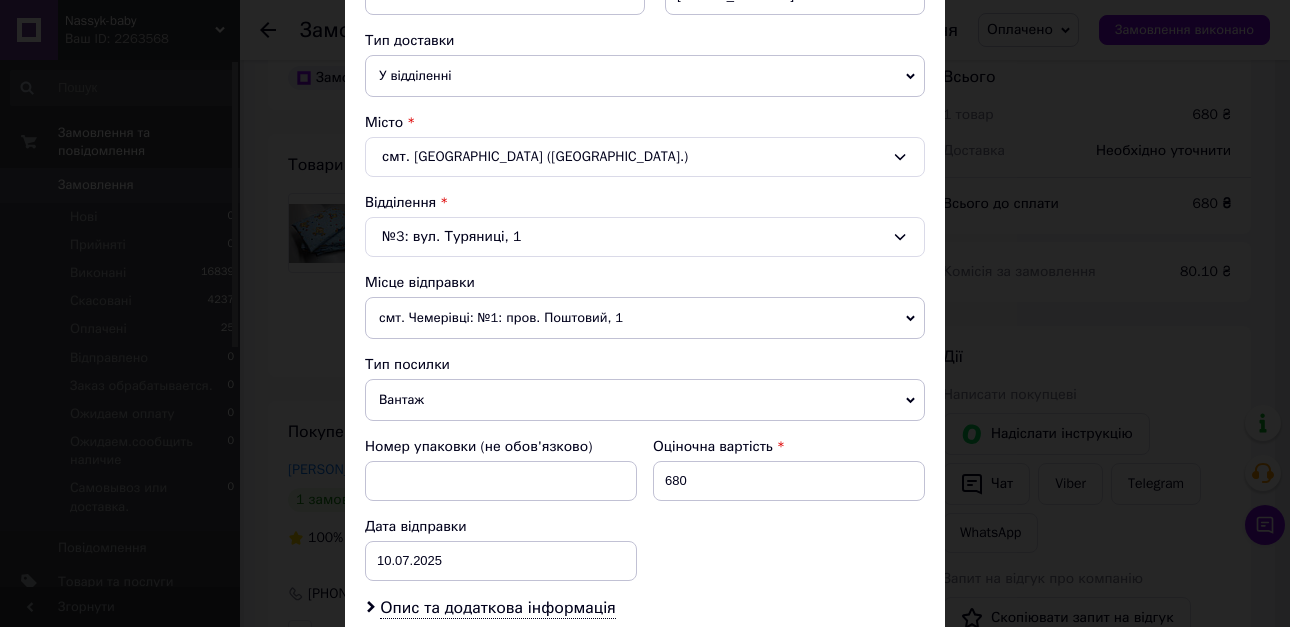 scroll, scrollTop: 500, scrollLeft: 0, axis: vertical 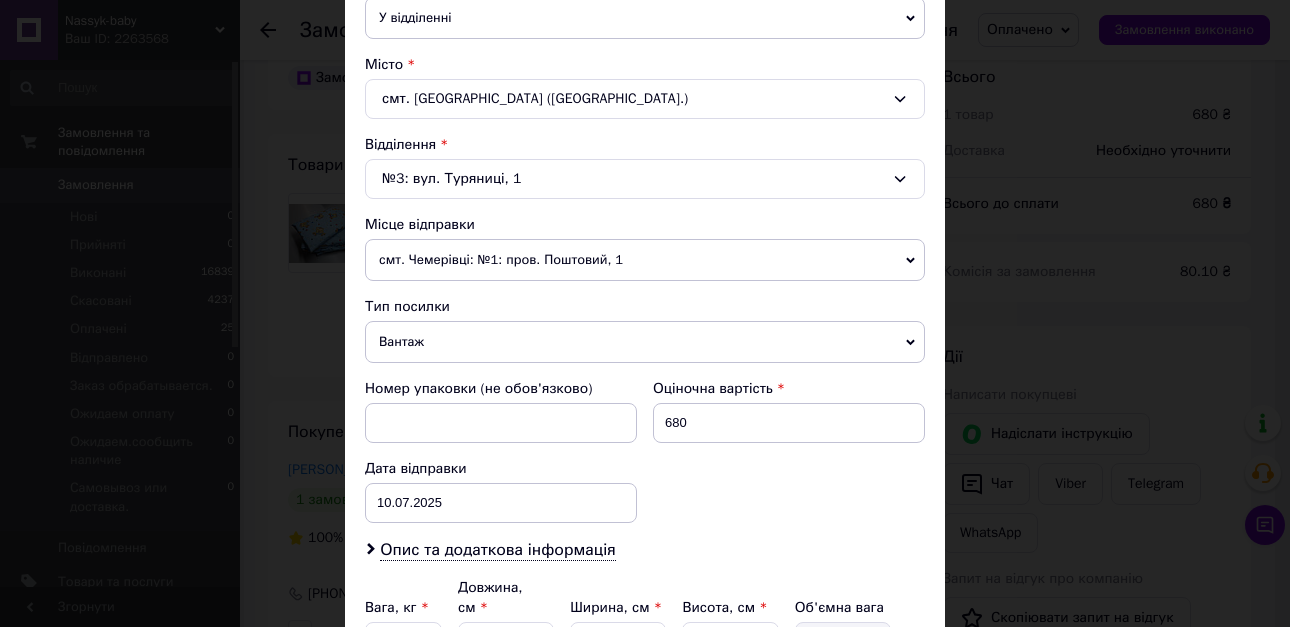 click on "смт. Чемерівці: №1: пров. Поштовий, 1" at bounding box center [645, 260] 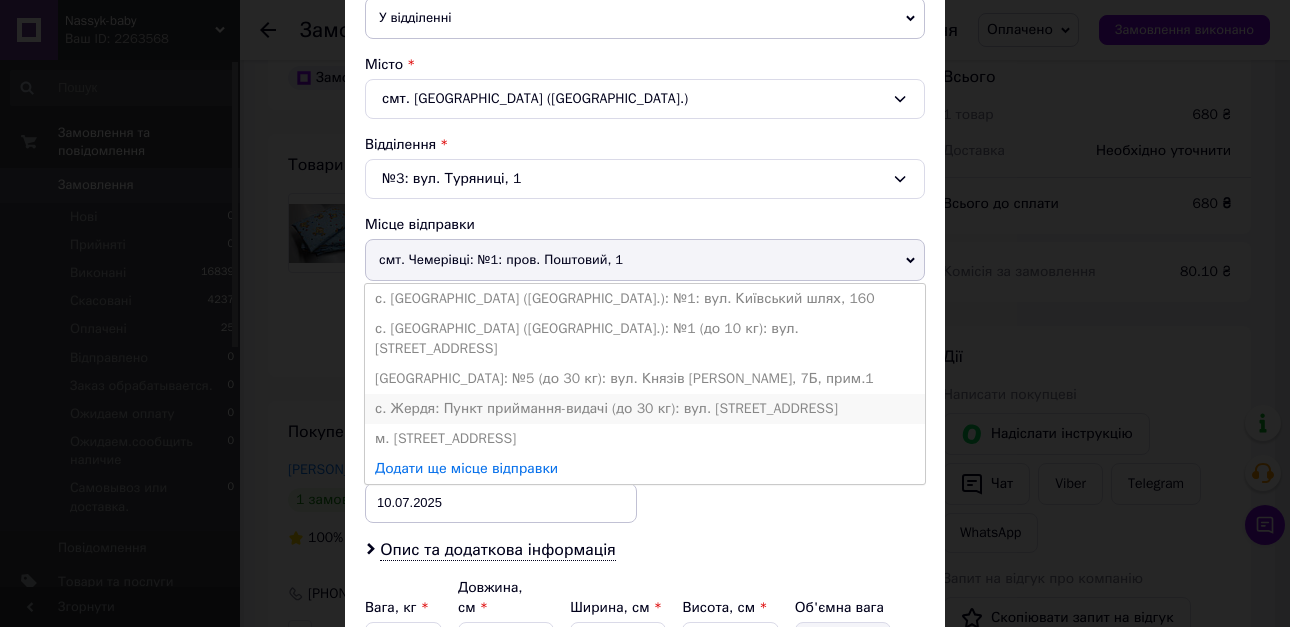 click on "с. Жердя: Пункт приймання-видачі (до 30 кг): вул. [STREET_ADDRESS]" at bounding box center (645, 409) 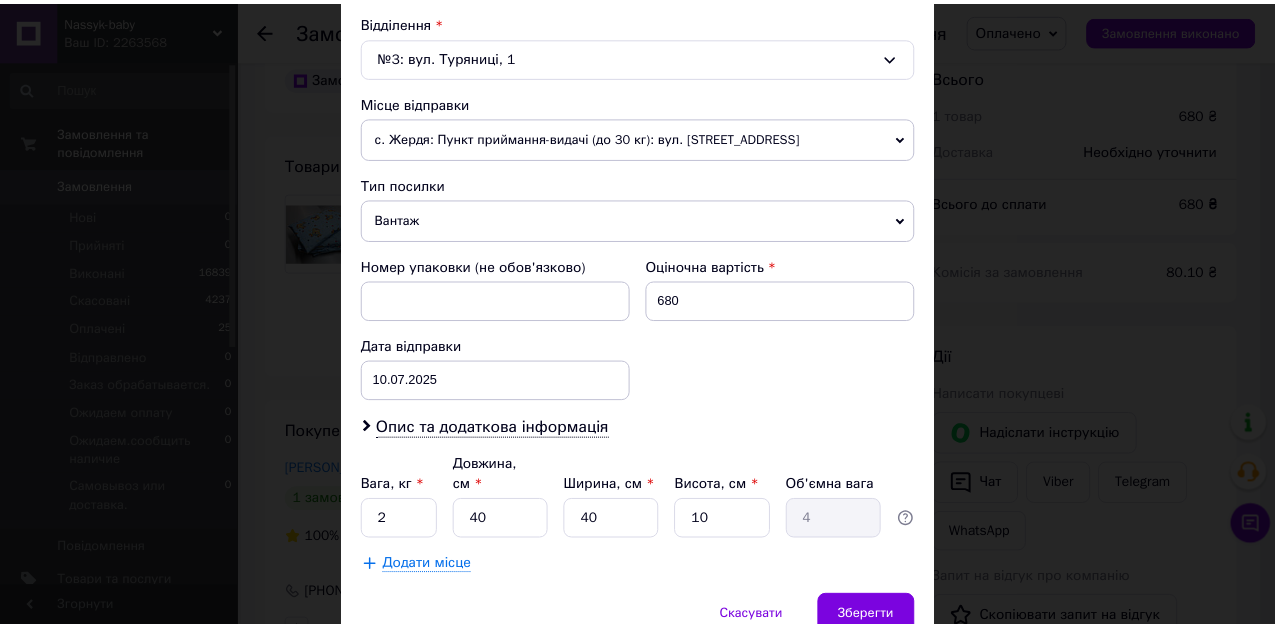scroll, scrollTop: 701, scrollLeft: 0, axis: vertical 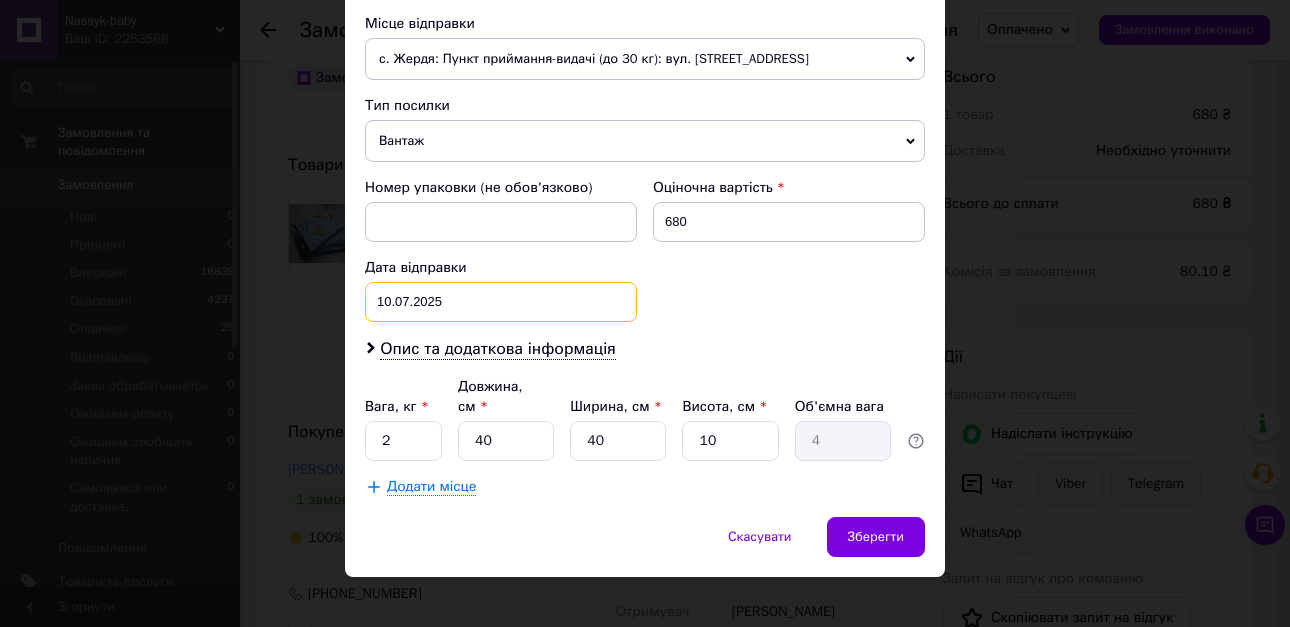 click on "[DATE] < 2025 > < Июль > Пн Вт Ср Чт Пт Сб Вс 30 1 2 3 4 5 6 7 8 9 10 11 12 13 14 15 16 17 18 19 20 21 22 23 24 25 26 27 28 29 30 31 1 2 3 4 5 6 7 8 9 10" at bounding box center (501, 302) 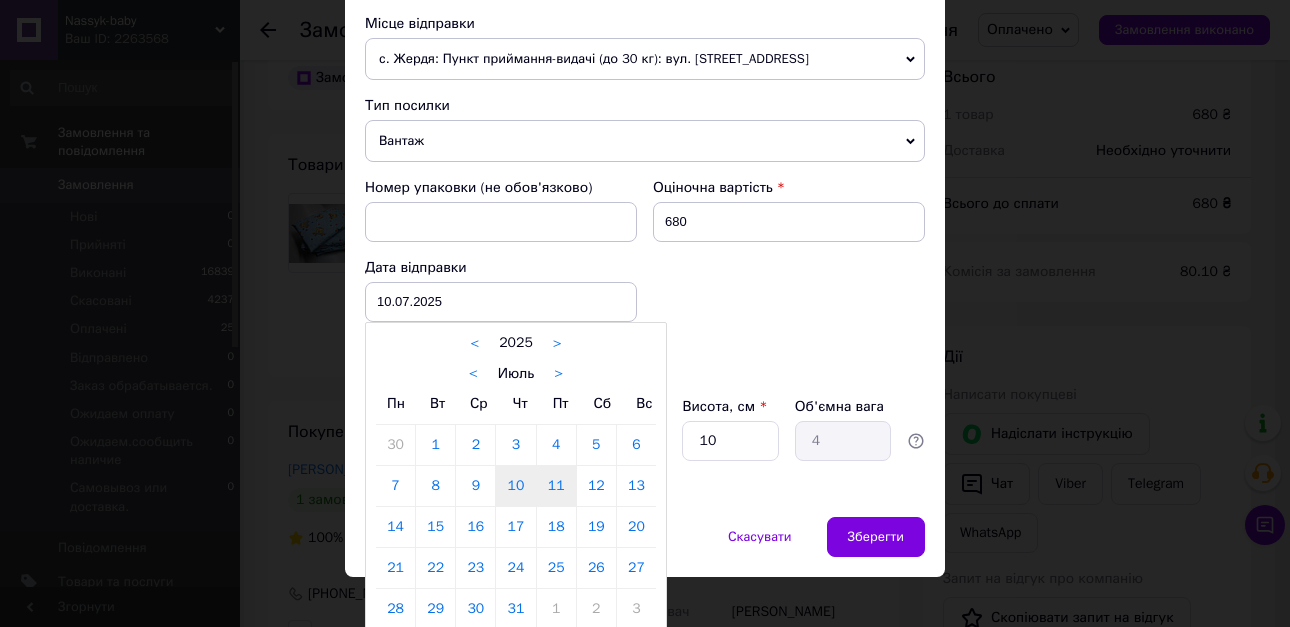 click on "11" at bounding box center (556, 486) 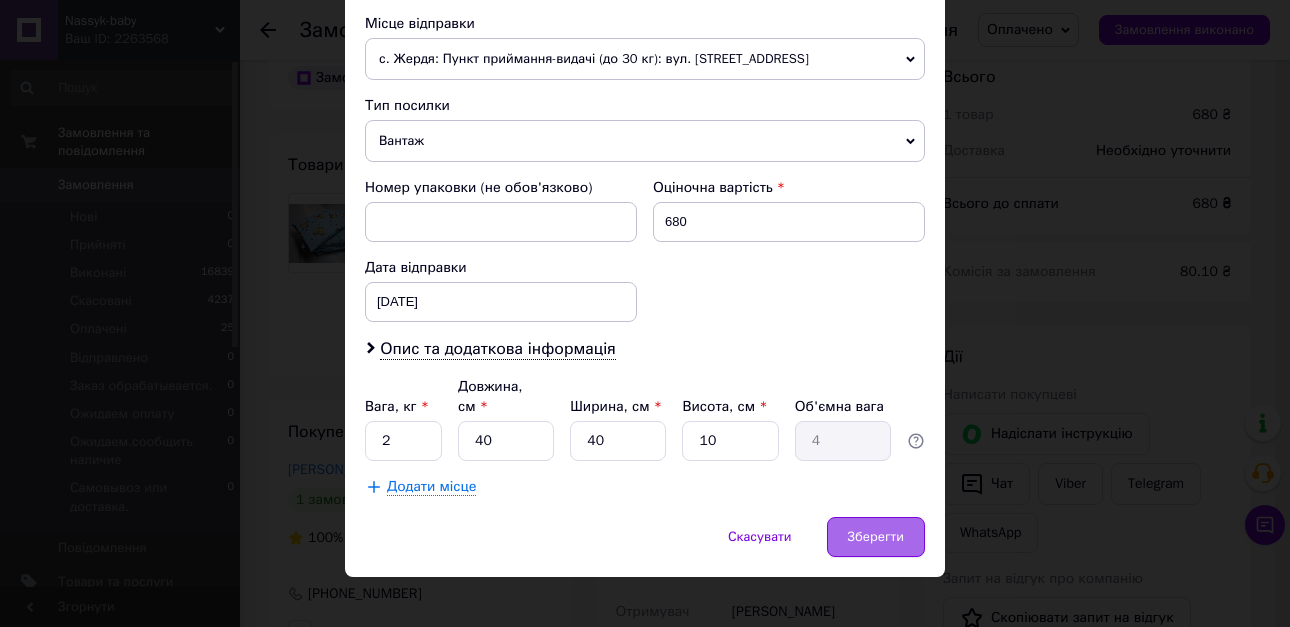 click on "Зберегти" at bounding box center (876, 537) 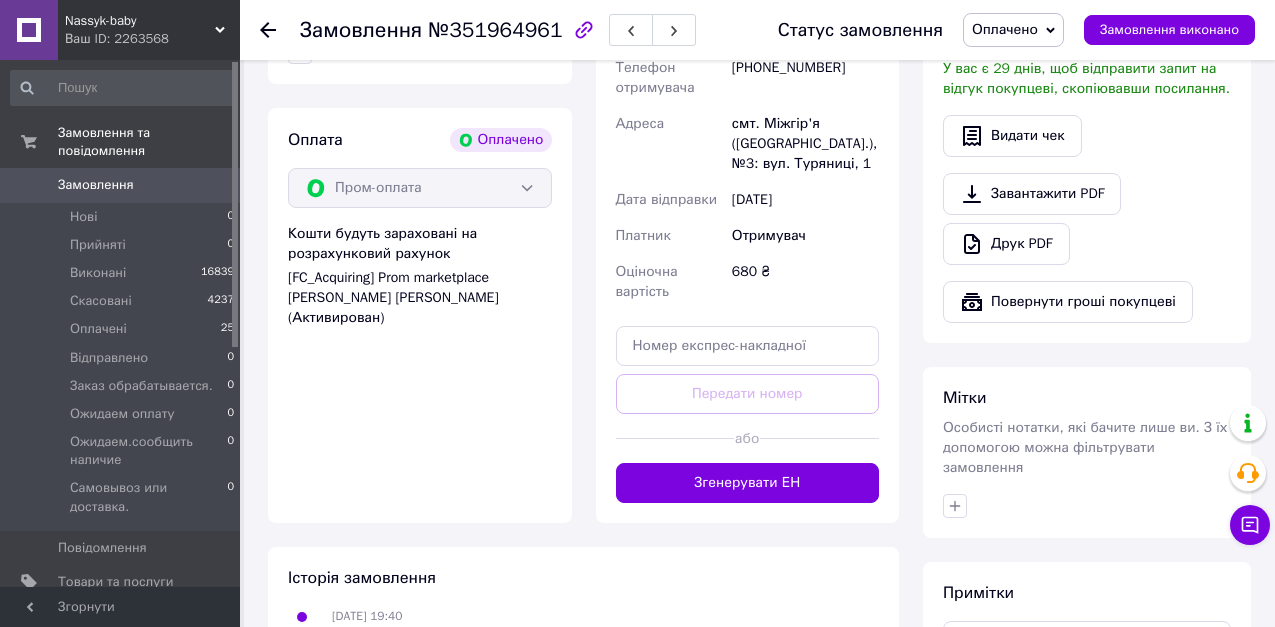 scroll, scrollTop: 700, scrollLeft: 0, axis: vertical 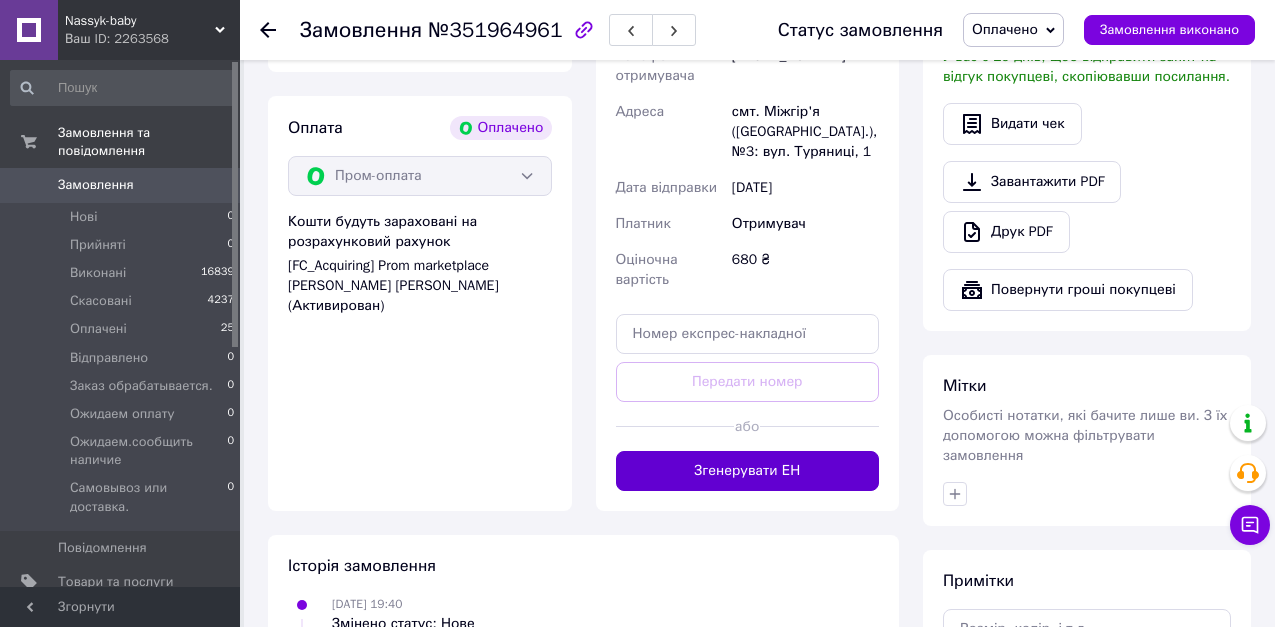 click on "Згенерувати ЕН" at bounding box center (748, 471) 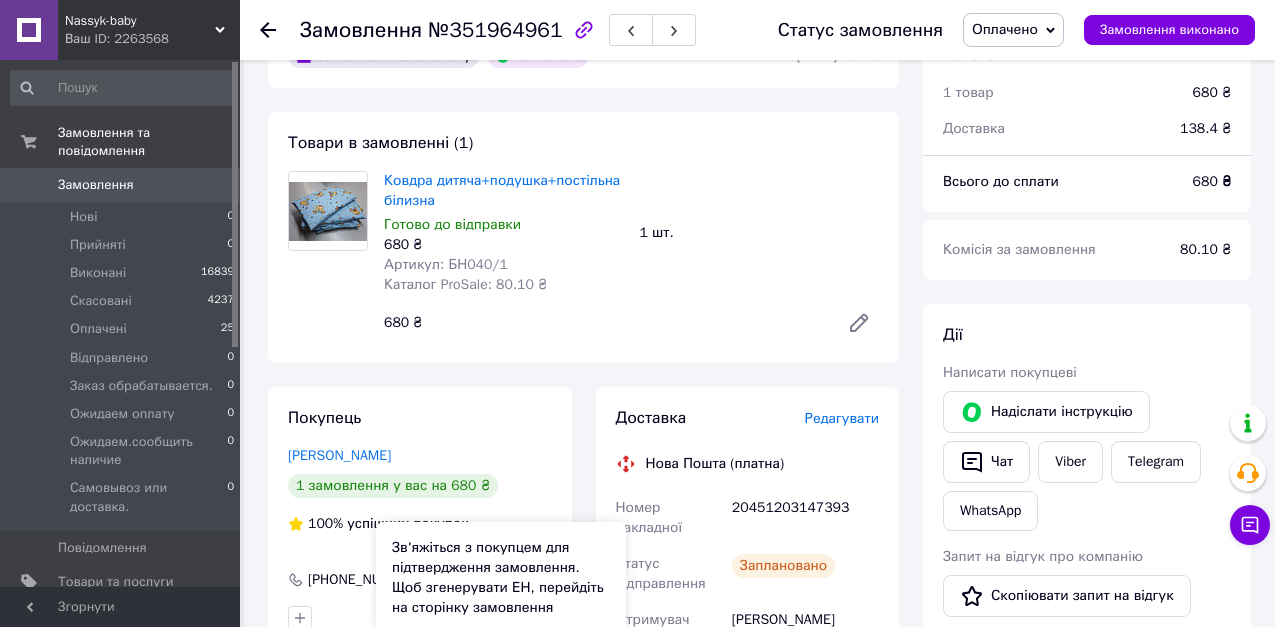 scroll, scrollTop: 0, scrollLeft: 0, axis: both 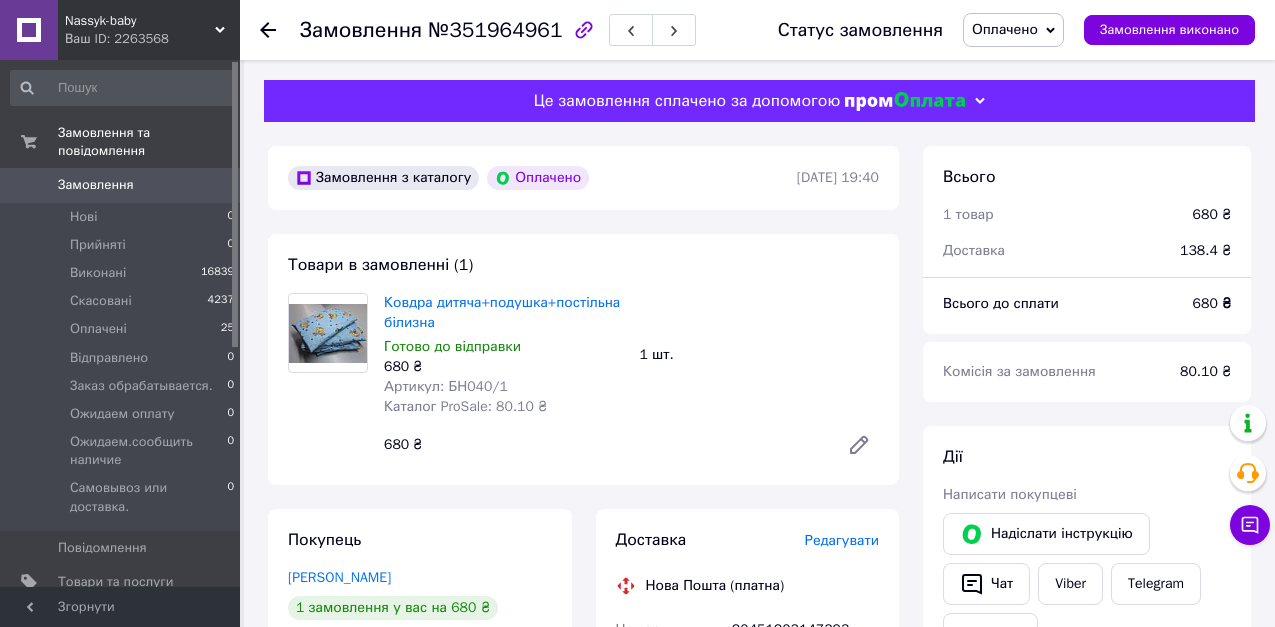click 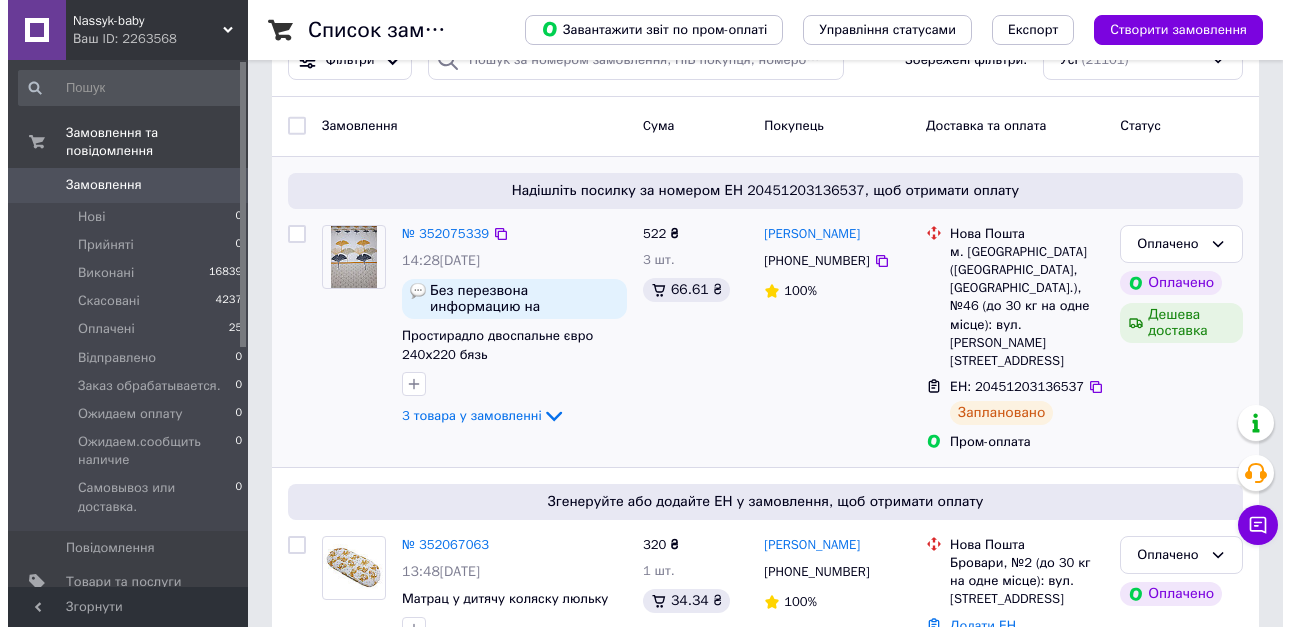 scroll, scrollTop: 200, scrollLeft: 0, axis: vertical 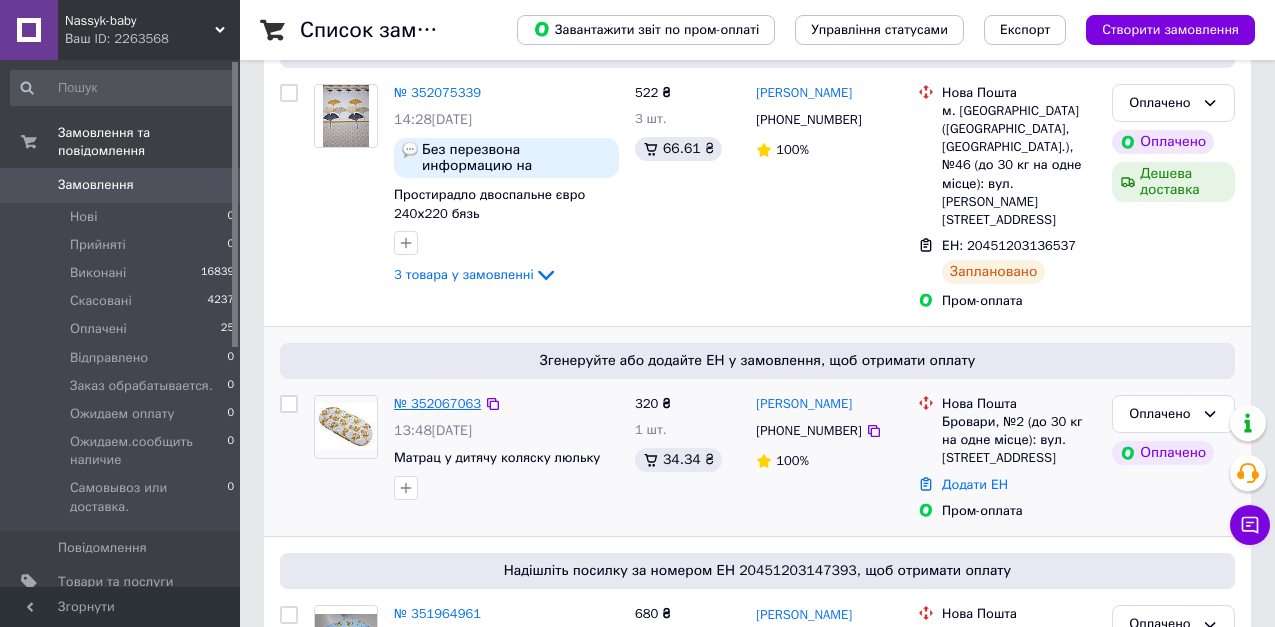 click on "№ 352067063" at bounding box center (437, 403) 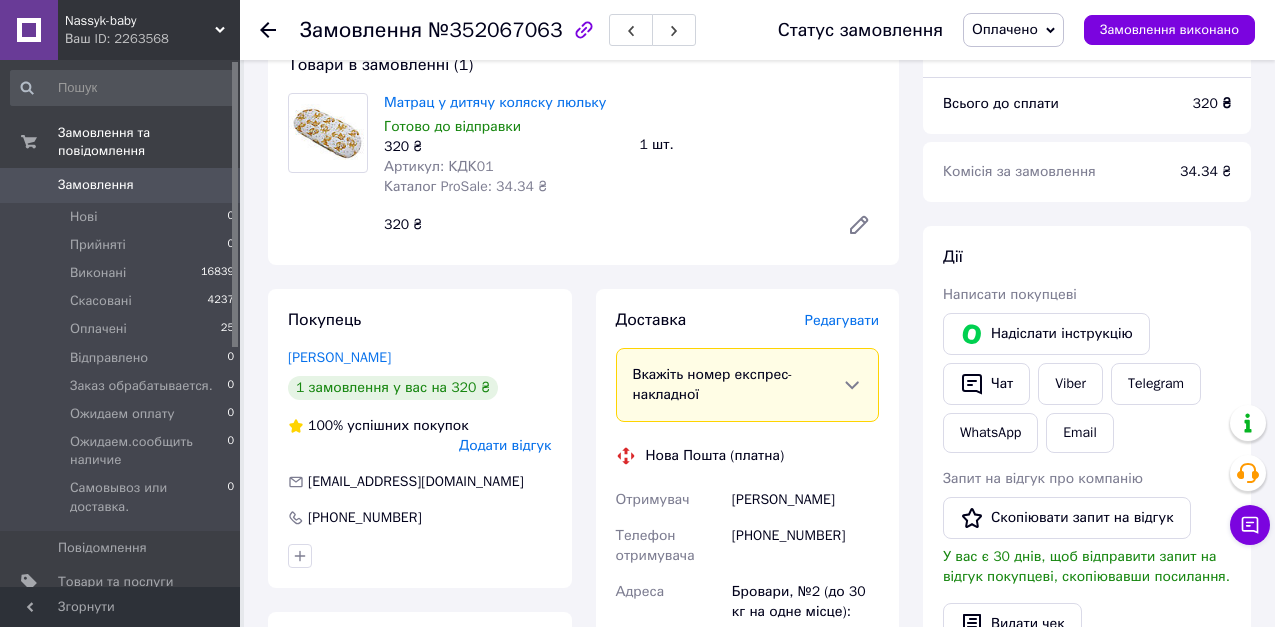 click on "Редагувати" at bounding box center [842, 320] 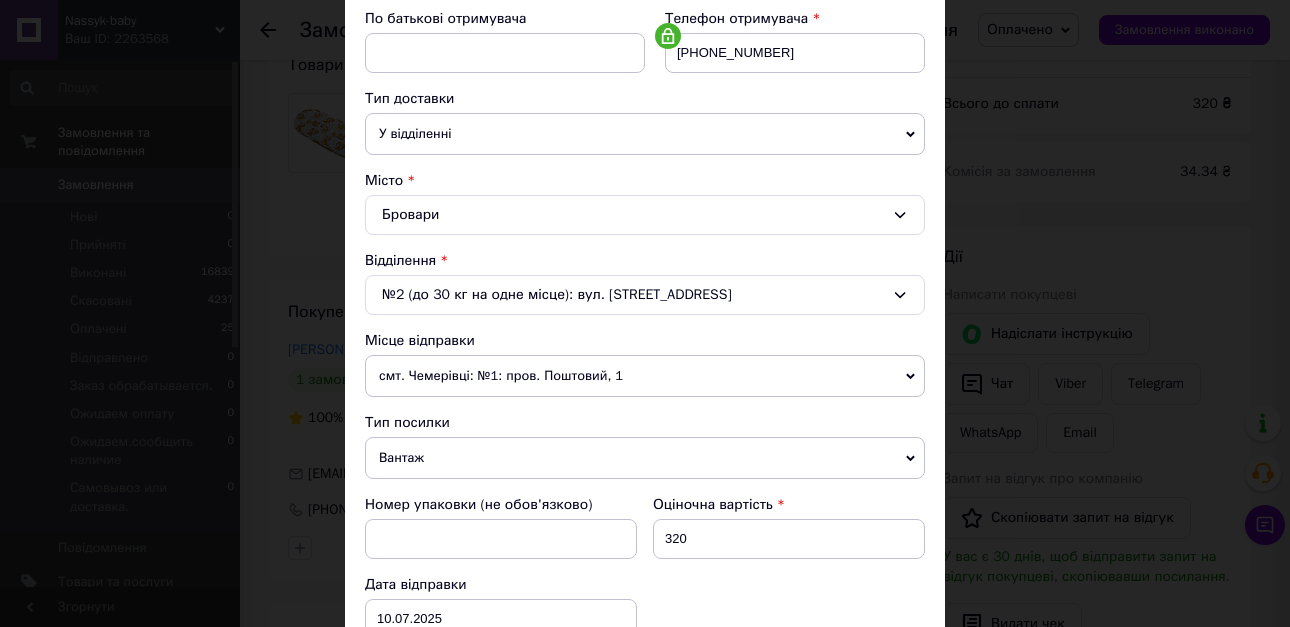 scroll, scrollTop: 400, scrollLeft: 0, axis: vertical 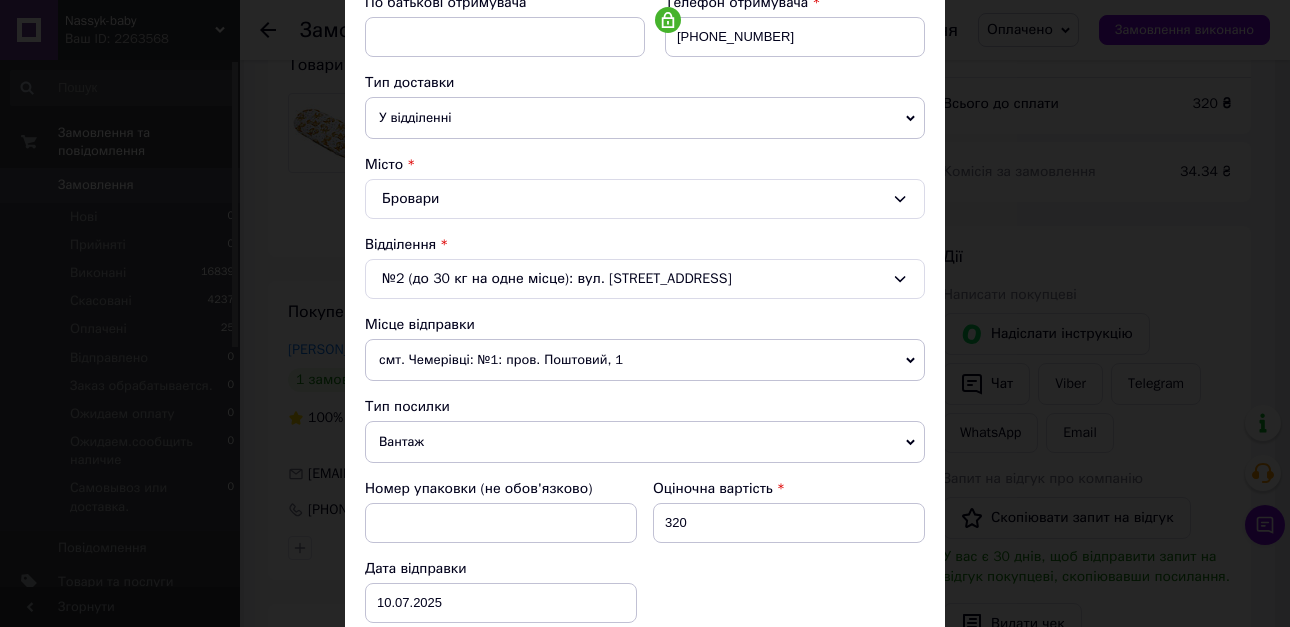 click on "смт. Чемерівці: №1: пров. Поштовий, 1" at bounding box center [645, 360] 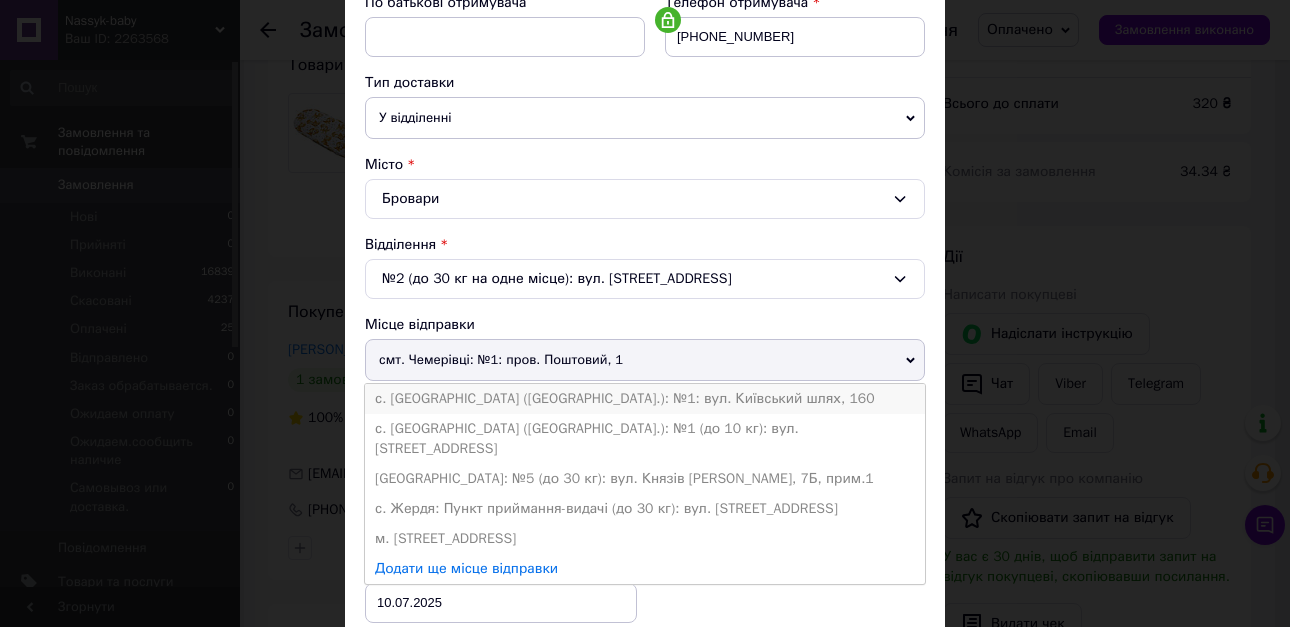click on "с. [GEOGRAPHIC_DATA] ([GEOGRAPHIC_DATA].): №1: вул. Київський шлях, 160" at bounding box center (645, 399) 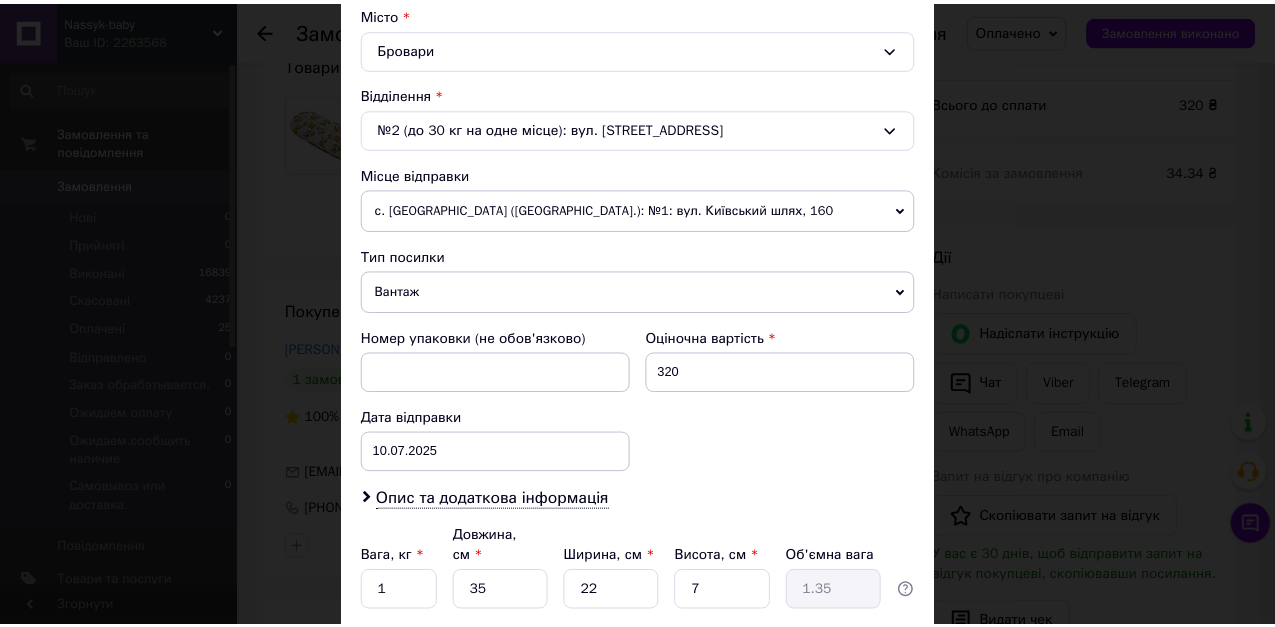 scroll, scrollTop: 700, scrollLeft: 0, axis: vertical 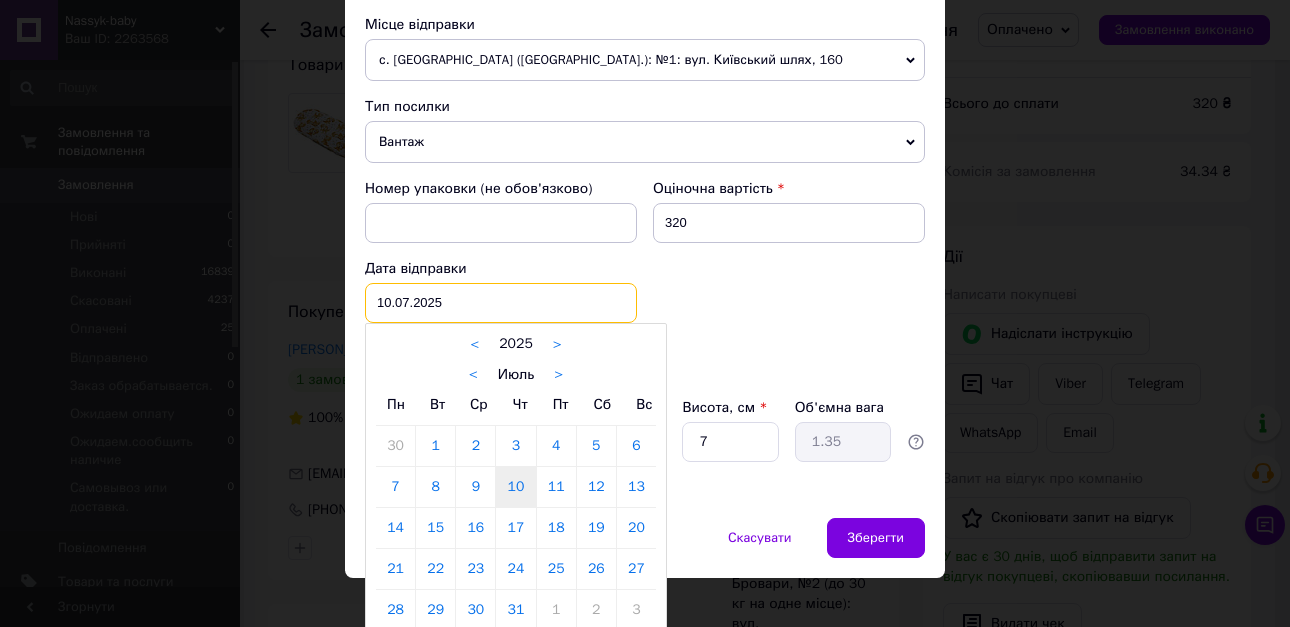 click on "[DATE] < 2025 > < Июль > Пн Вт Ср Чт Пт Сб Вс 30 1 2 3 4 5 6 7 8 9 10 11 12 13 14 15 16 17 18 19 20 21 22 23 24 25 26 27 28 29 30 31 1 2 3 4 5 6 7 8 9 10" at bounding box center [501, 303] 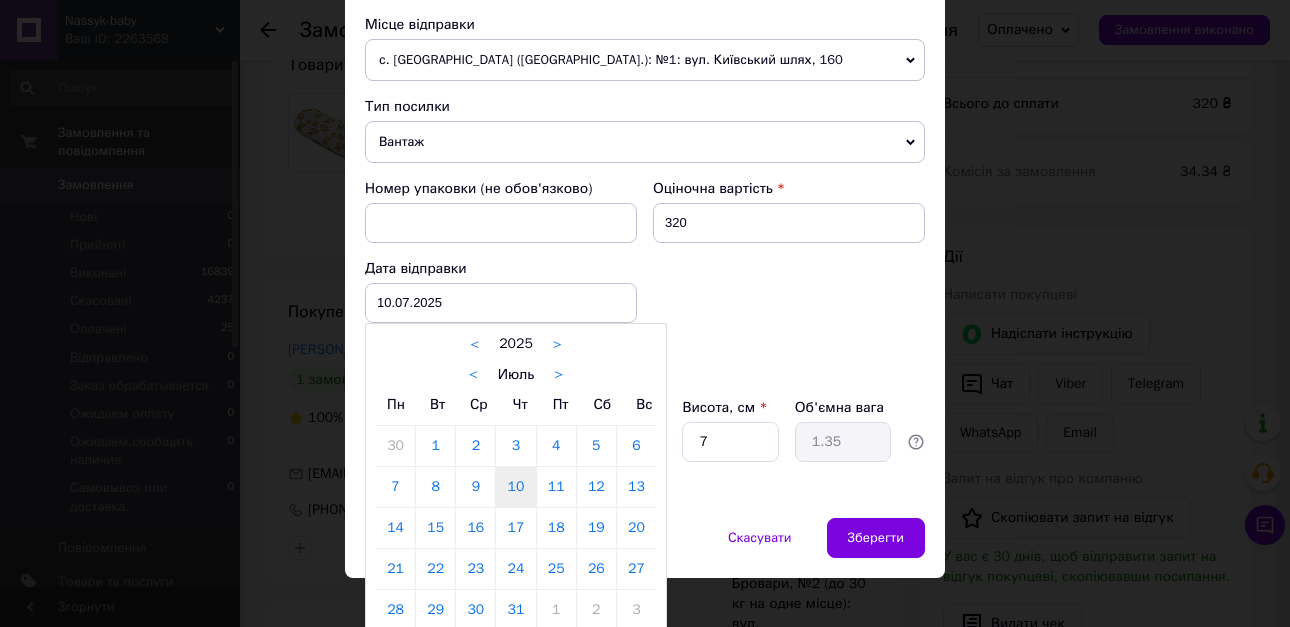 click on "11" at bounding box center [556, 487] 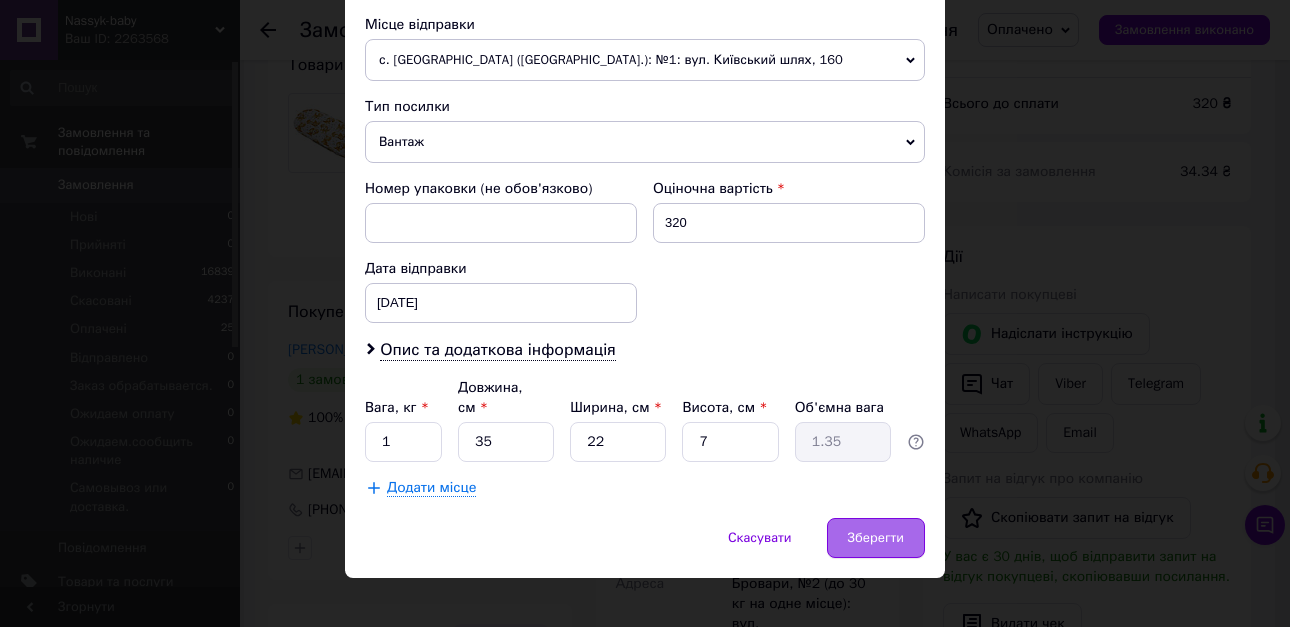 click on "Зберегти" at bounding box center [876, 538] 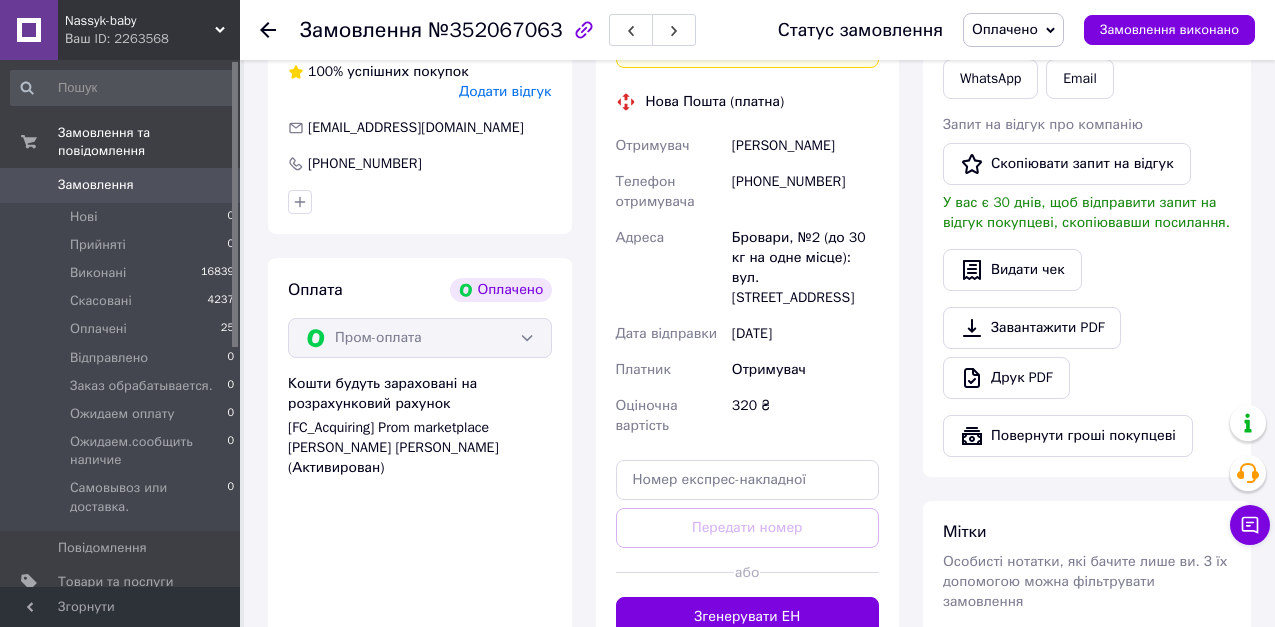 scroll, scrollTop: 700, scrollLeft: 0, axis: vertical 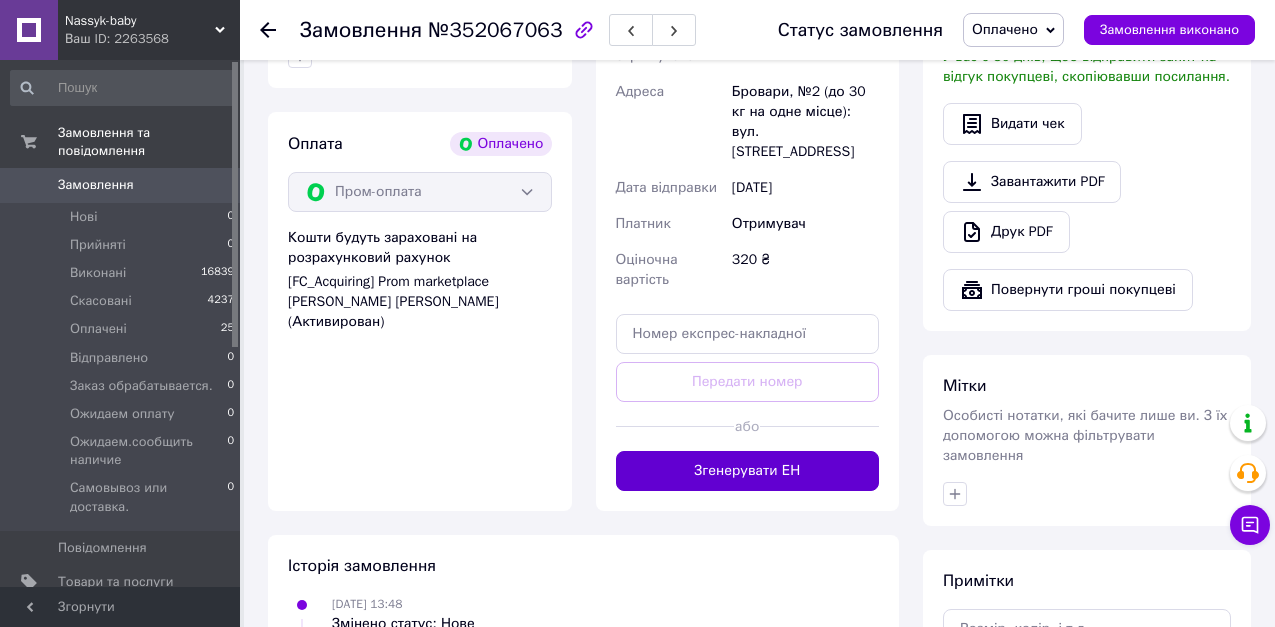 click on "Згенерувати ЕН" at bounding box center [748, 471] 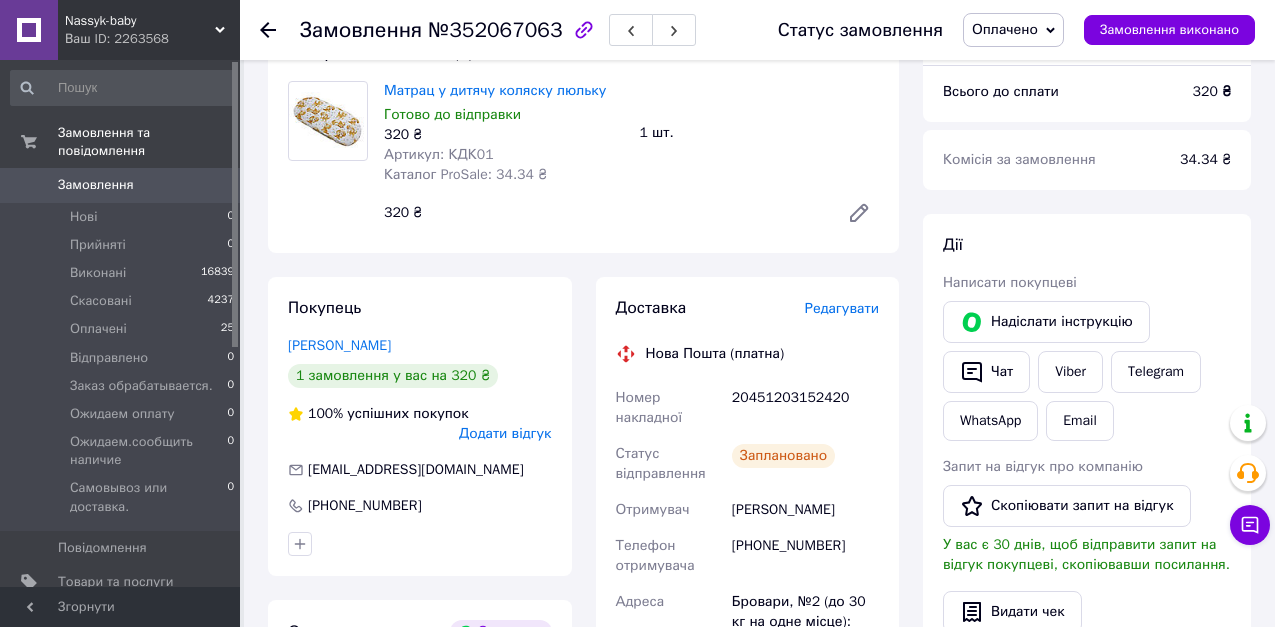 scroll, scrollTop: 200, scrollLeft: 0, axis: vertical 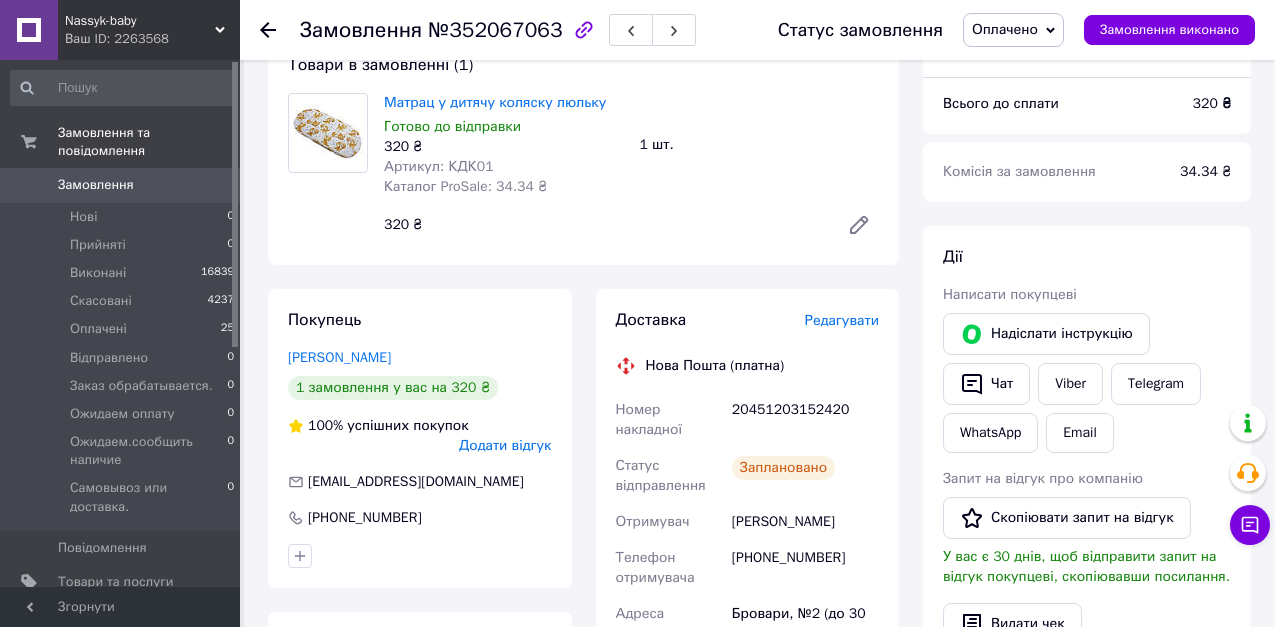 click 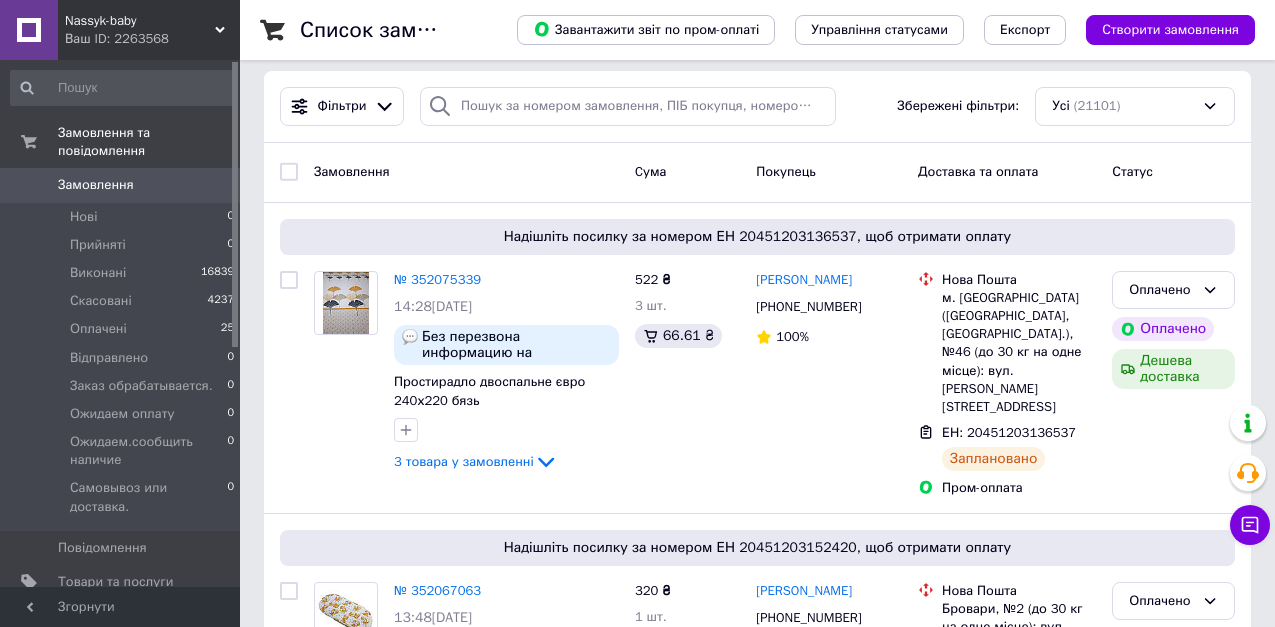 scroll, scrollTop: 0, scrollLeft: 0, axis: both 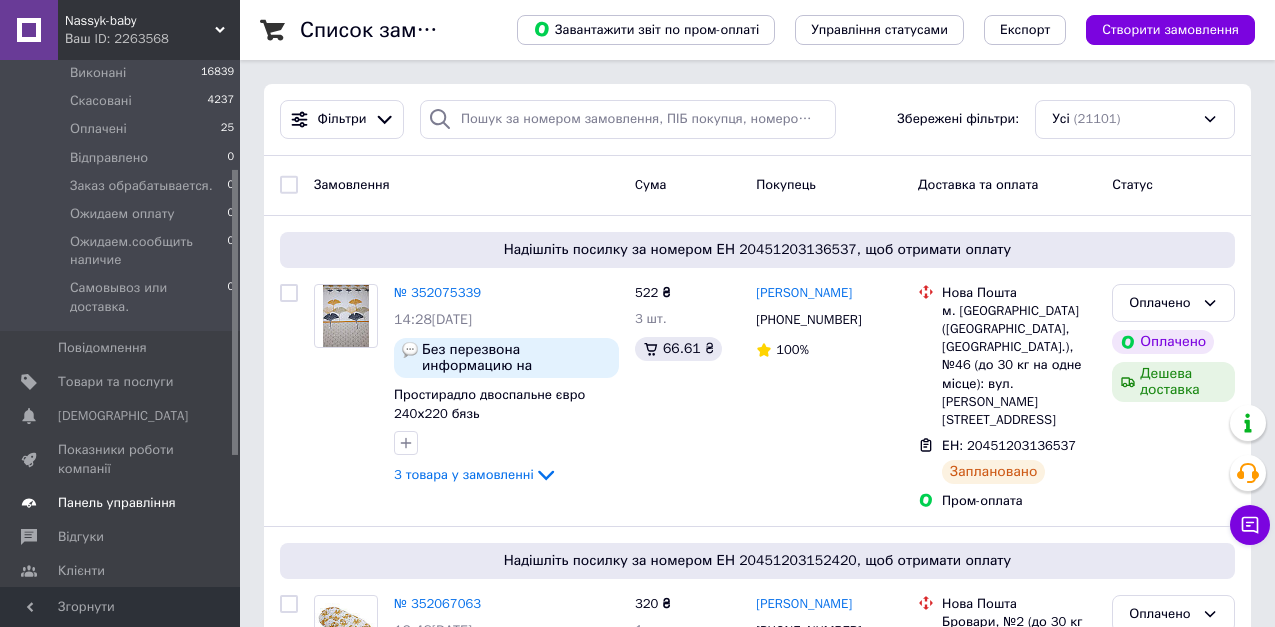click on "Панель управління" at bounding box center (117, 503) 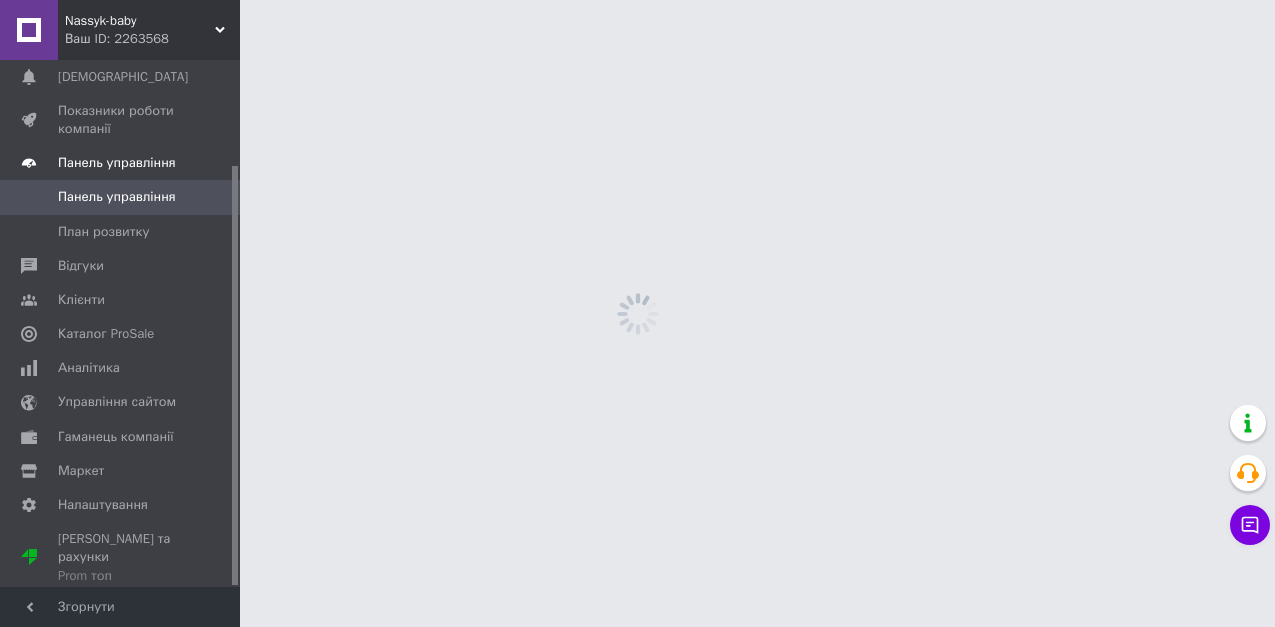 scroll, scrollTop: 131, scrollLeft: 0, axis: vertical 